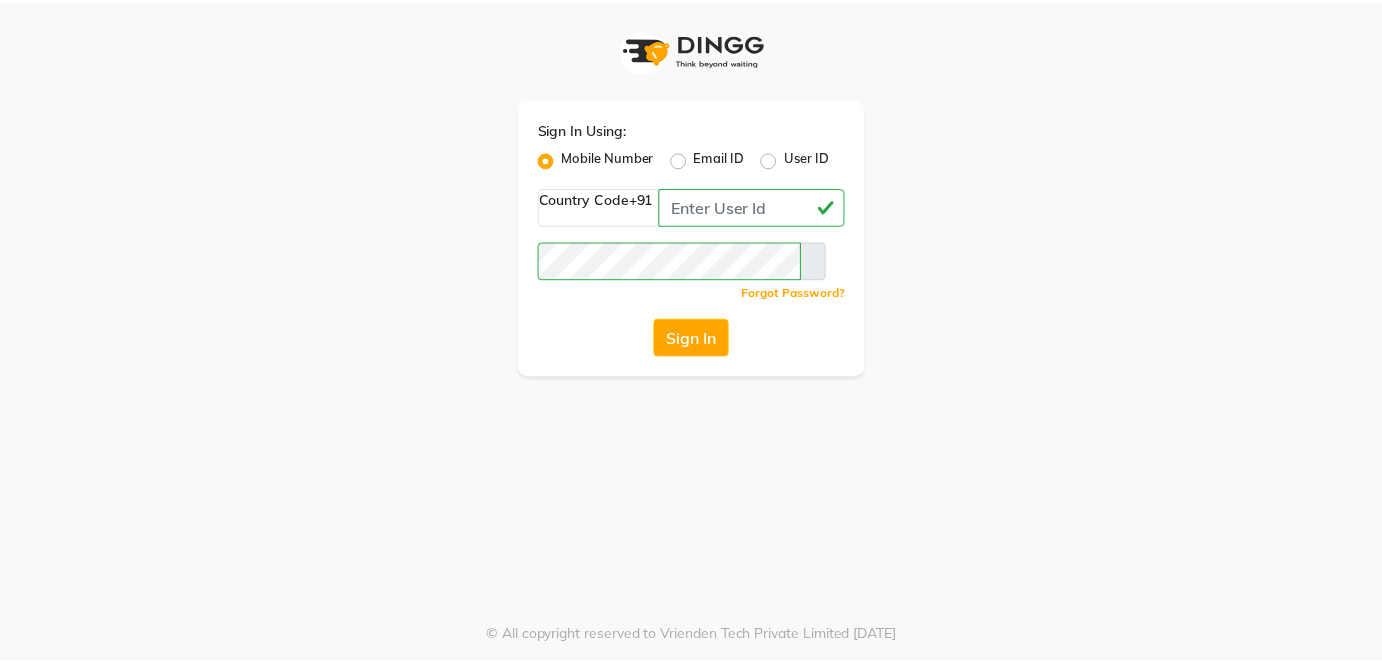 scroll, scrollTop: 0, scrollLeft: 0, axis: both 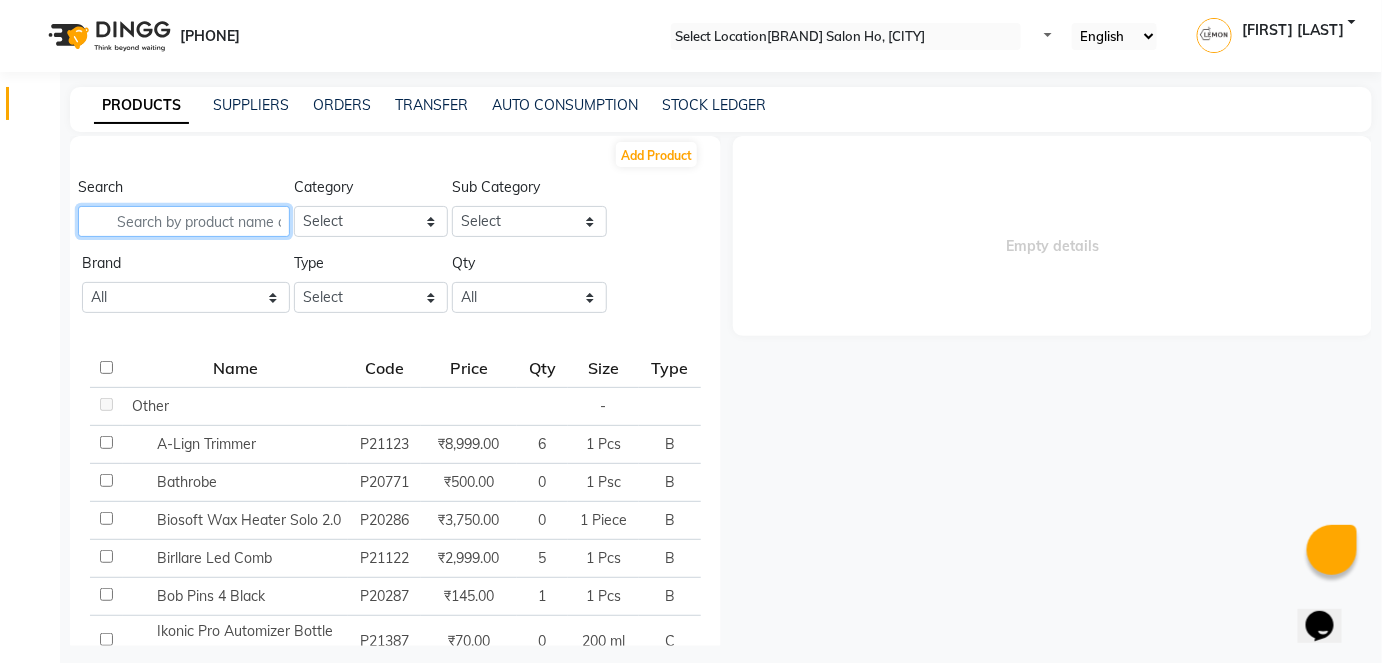 click at bounding box center (184, 221) 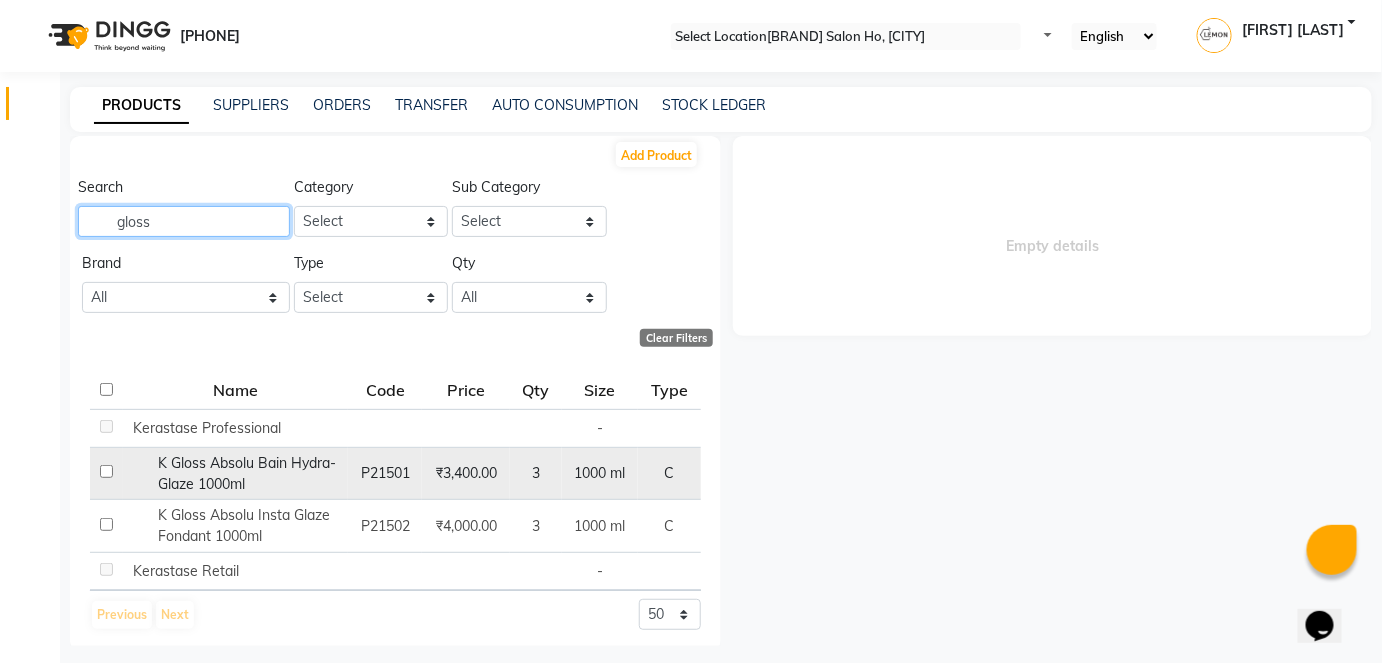 type on "gloss" 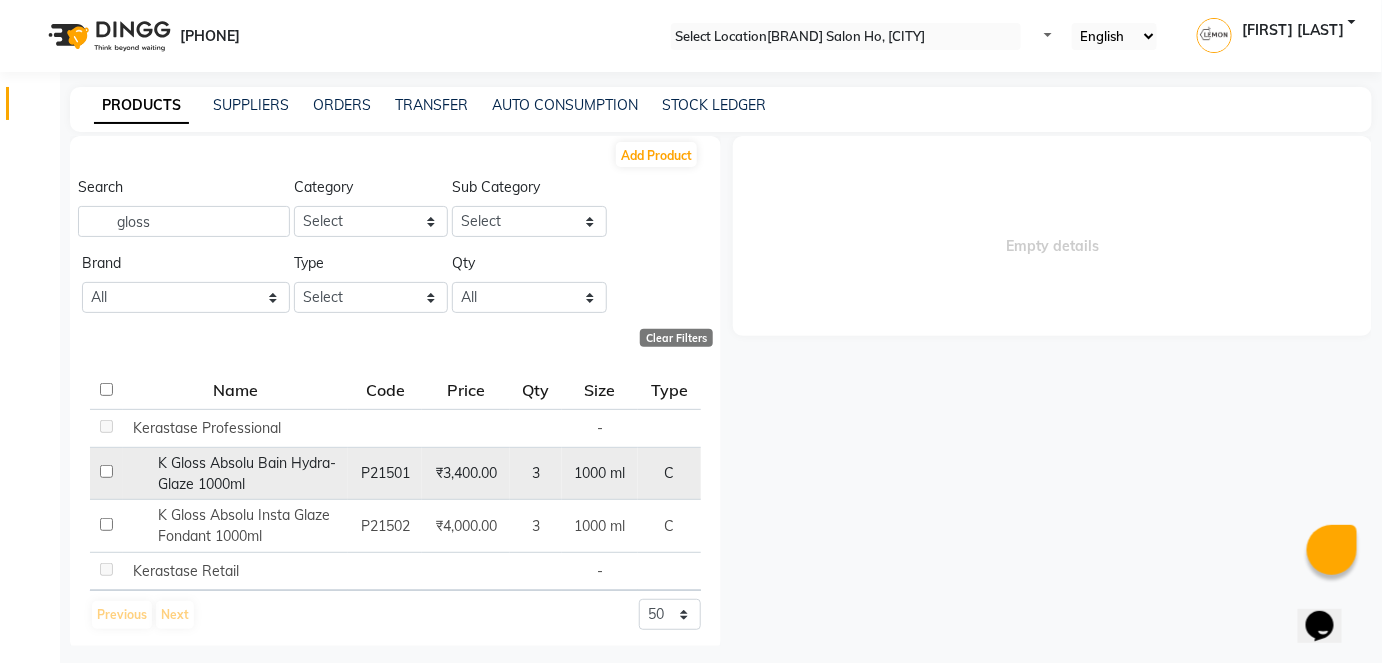 click at bounding box center (106, 426) 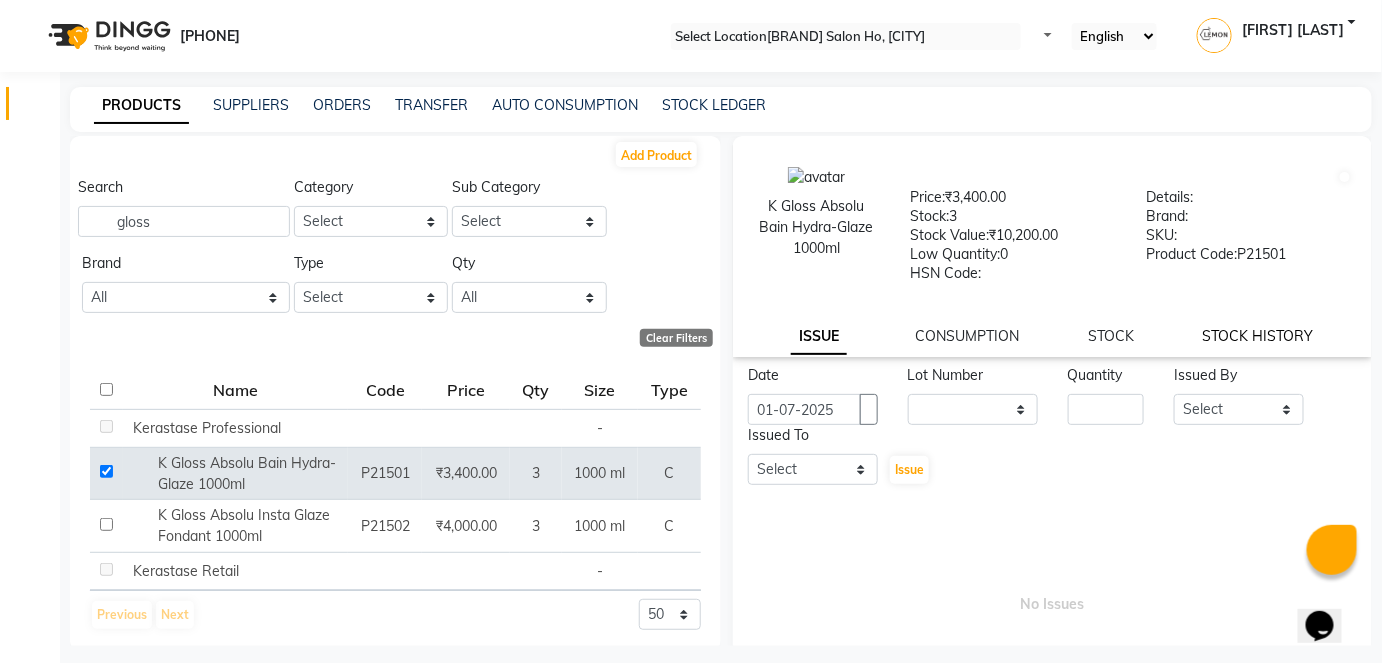 click on "STOCK HISTORY" at bounding box center (819, 337) 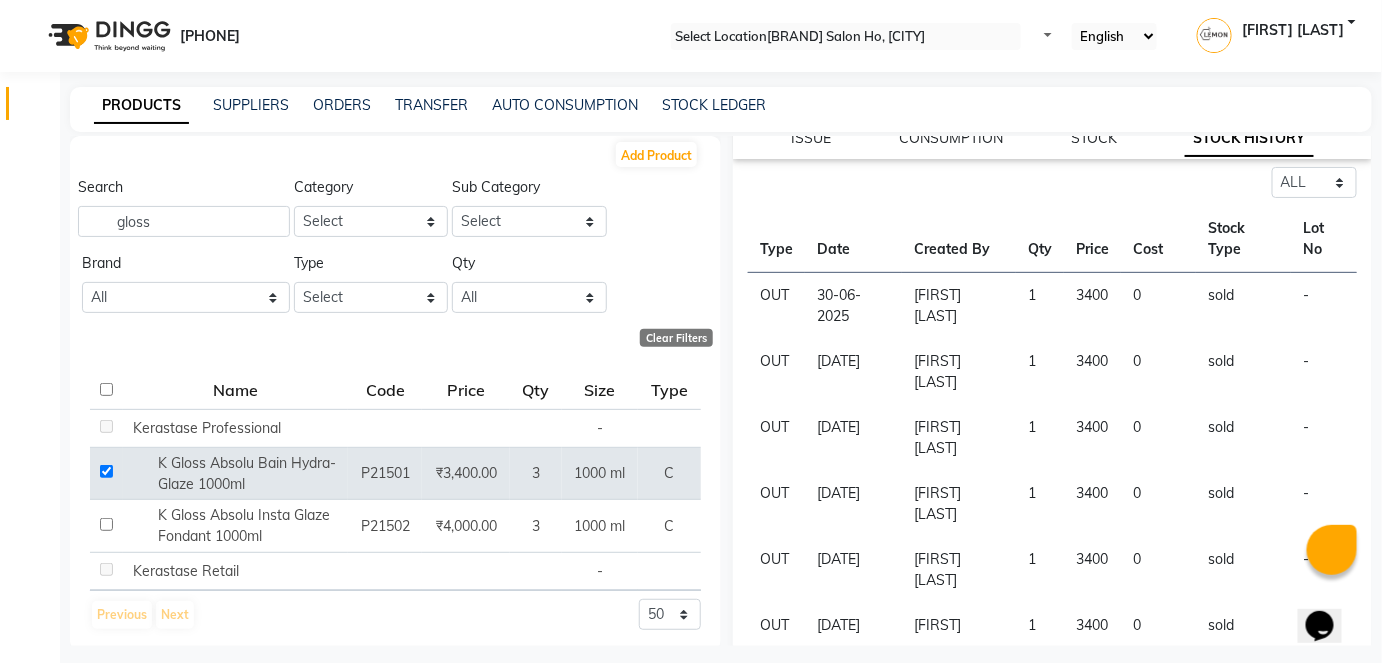 scroll, scrollTop: 550, scrollLeft: 0, axis: vertical 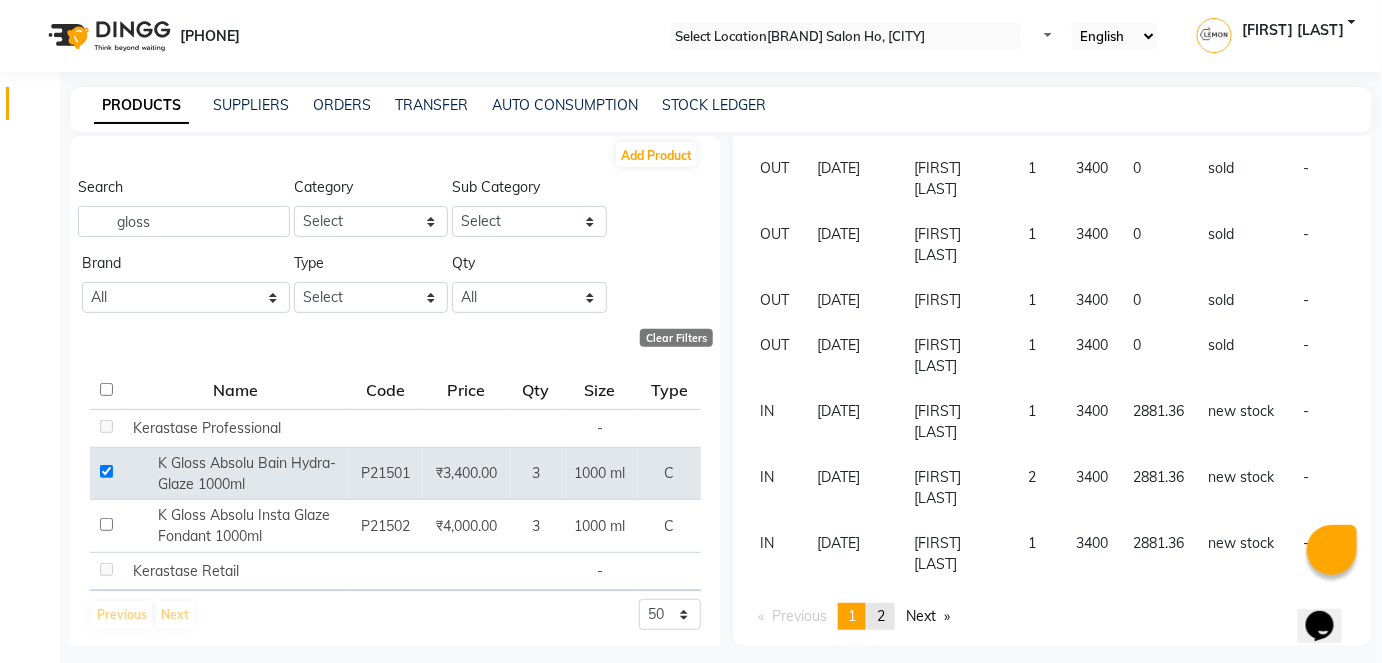 click on "2" at bounding box center [881, 616] 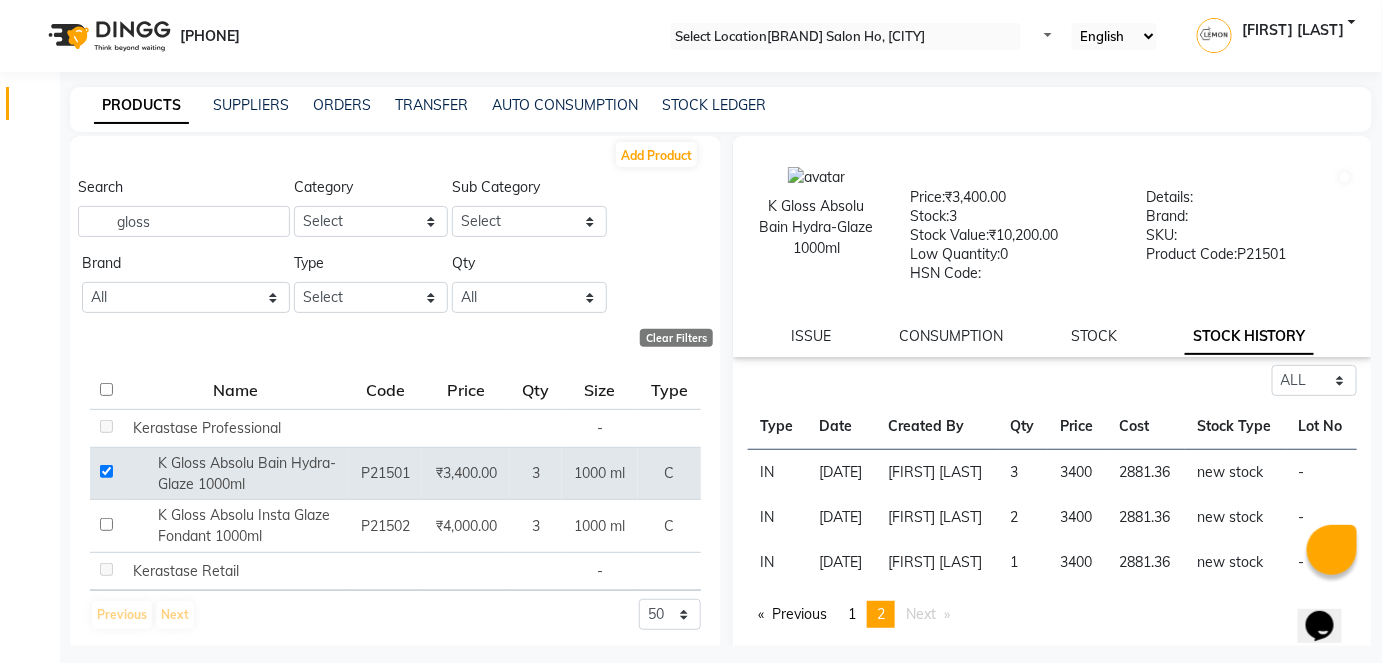 scroll, scrollTop: 125, scrollLeft: 0, axis: vertical 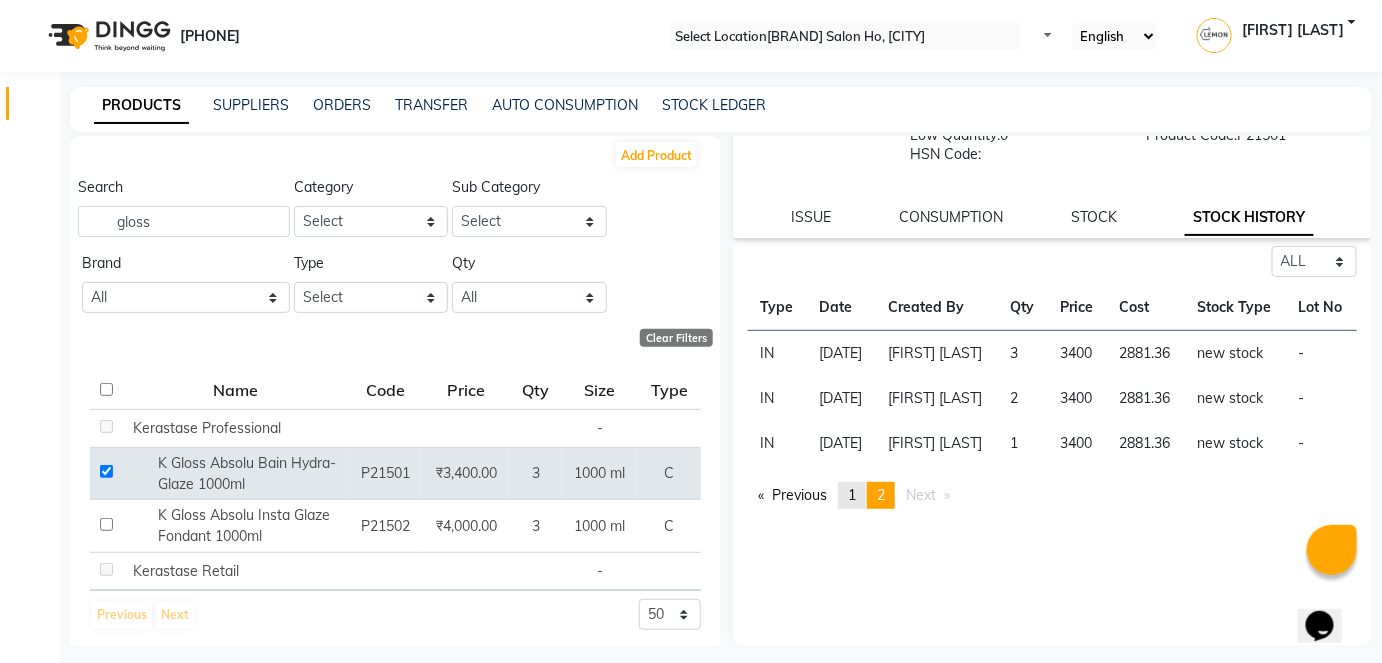 click on "1" at bounding box center (852, 495) 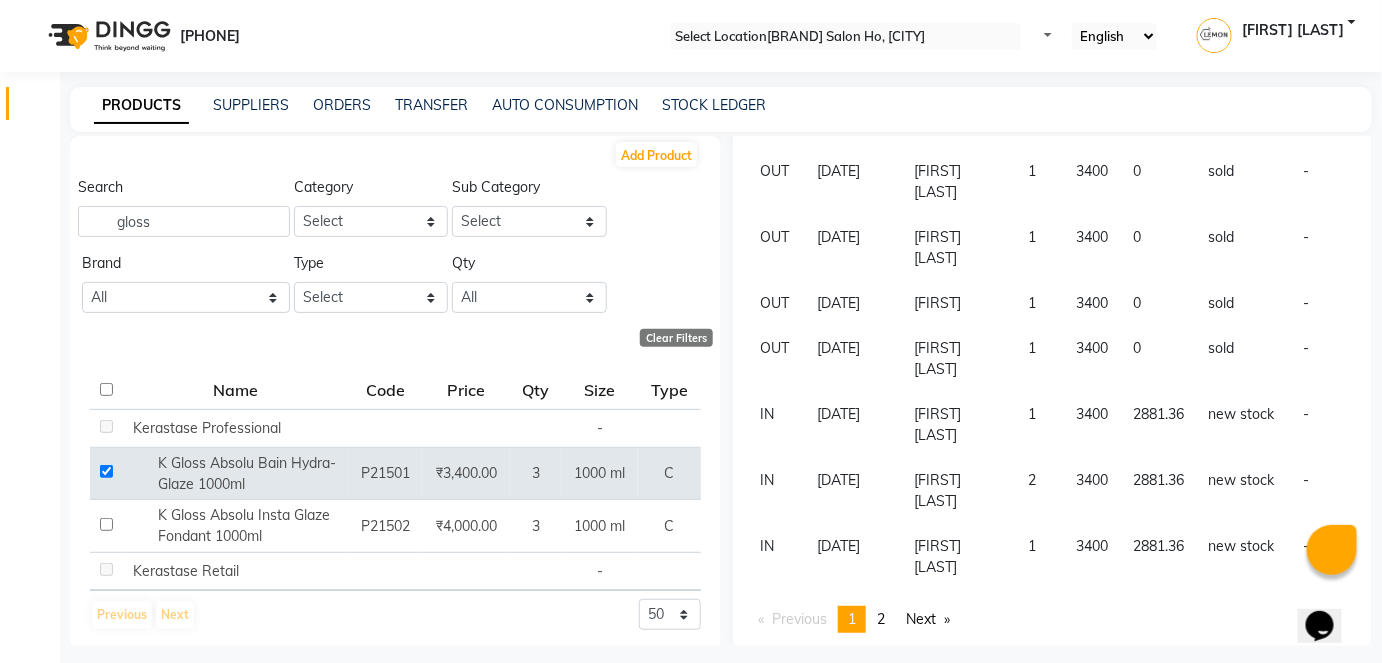 scroll, scrollTop: 550, scrollLeft: 0, axis: vertical 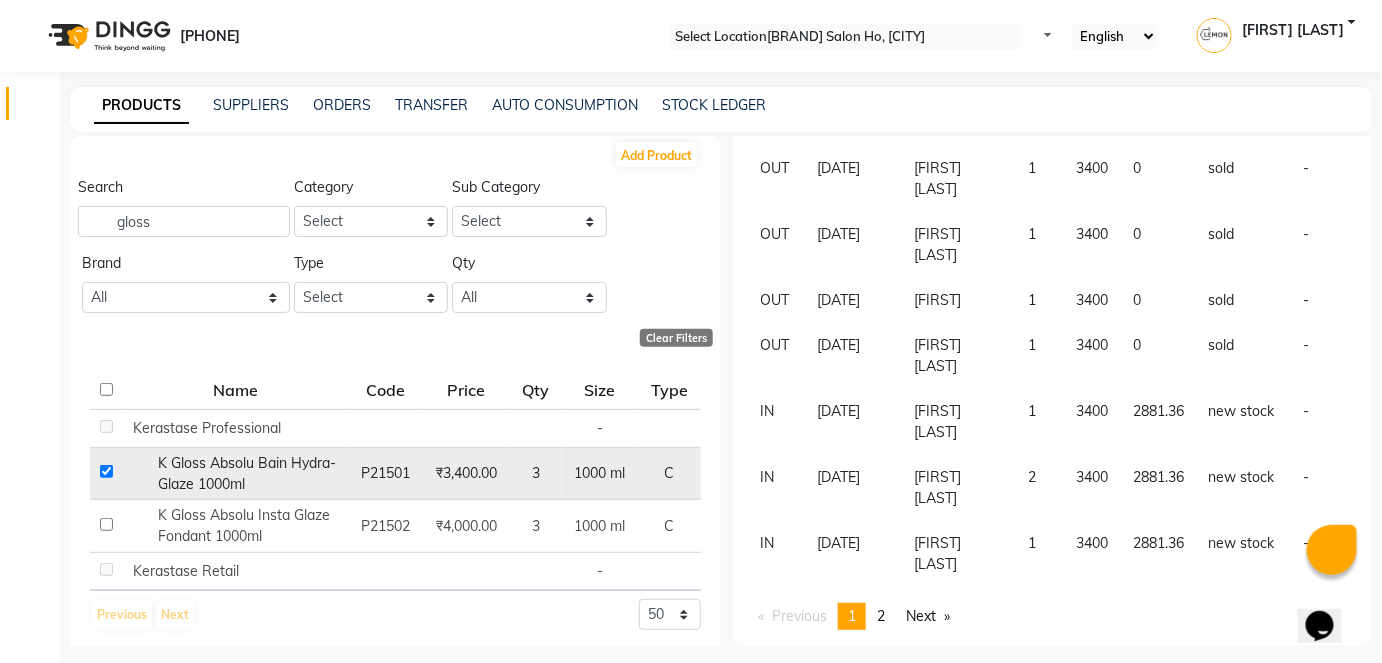 click on "K Gloss Absolu Bain Hydra-Glaze 1000ml" at bounding box center [247, 473] 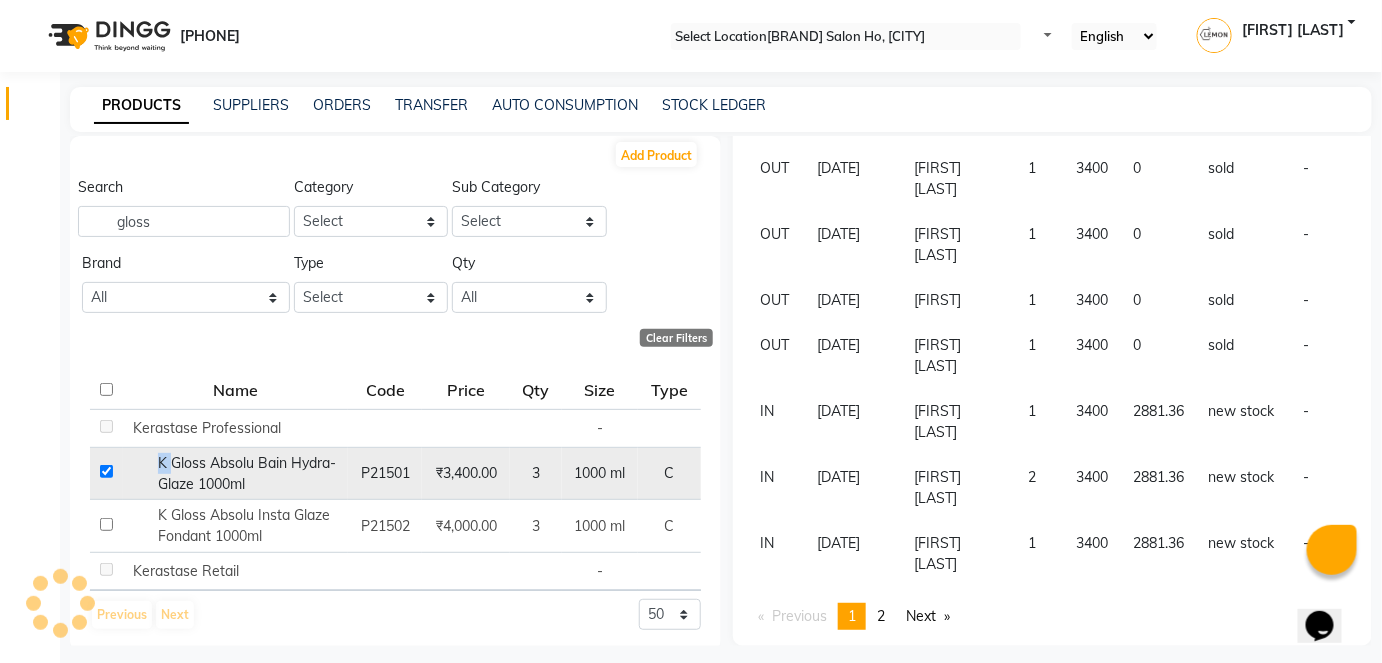 click on "K Gloss Absolu Bain Hydra-Glaze 1000ml" at bounding box center (247, 473) 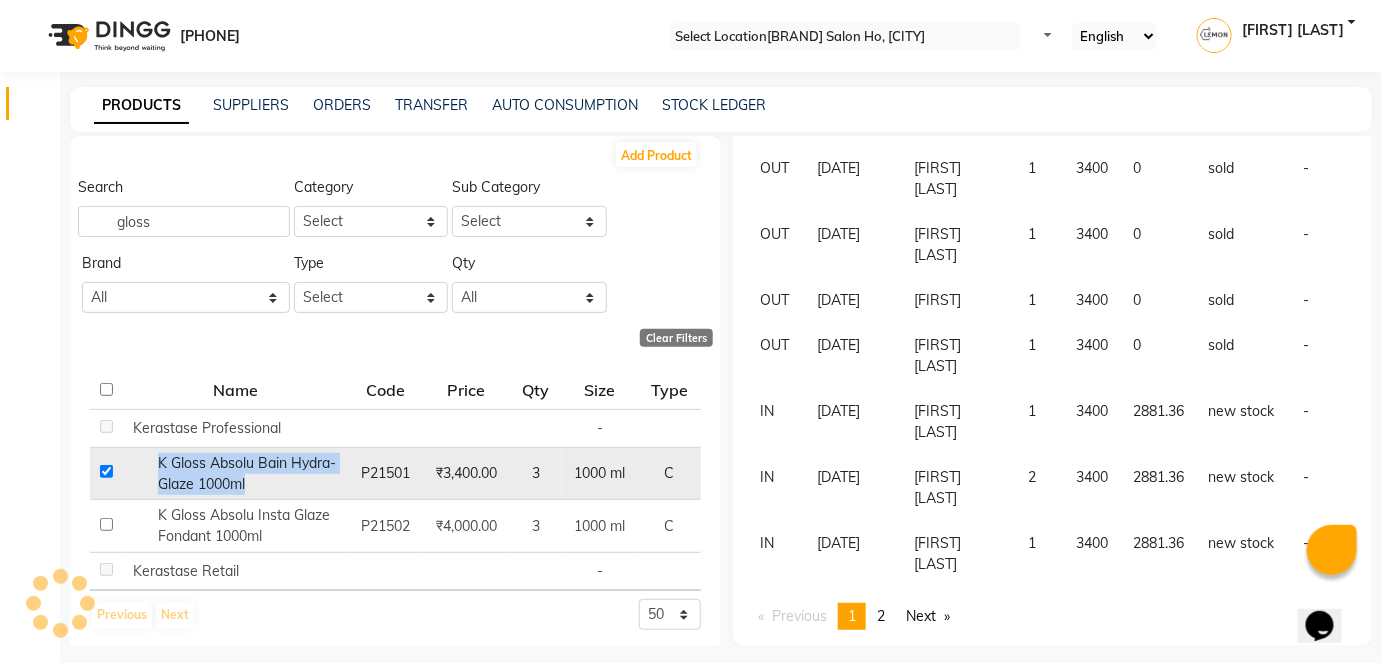 copy on "K Gloss Absolu Bain Hydra-Glaze 1000ml" 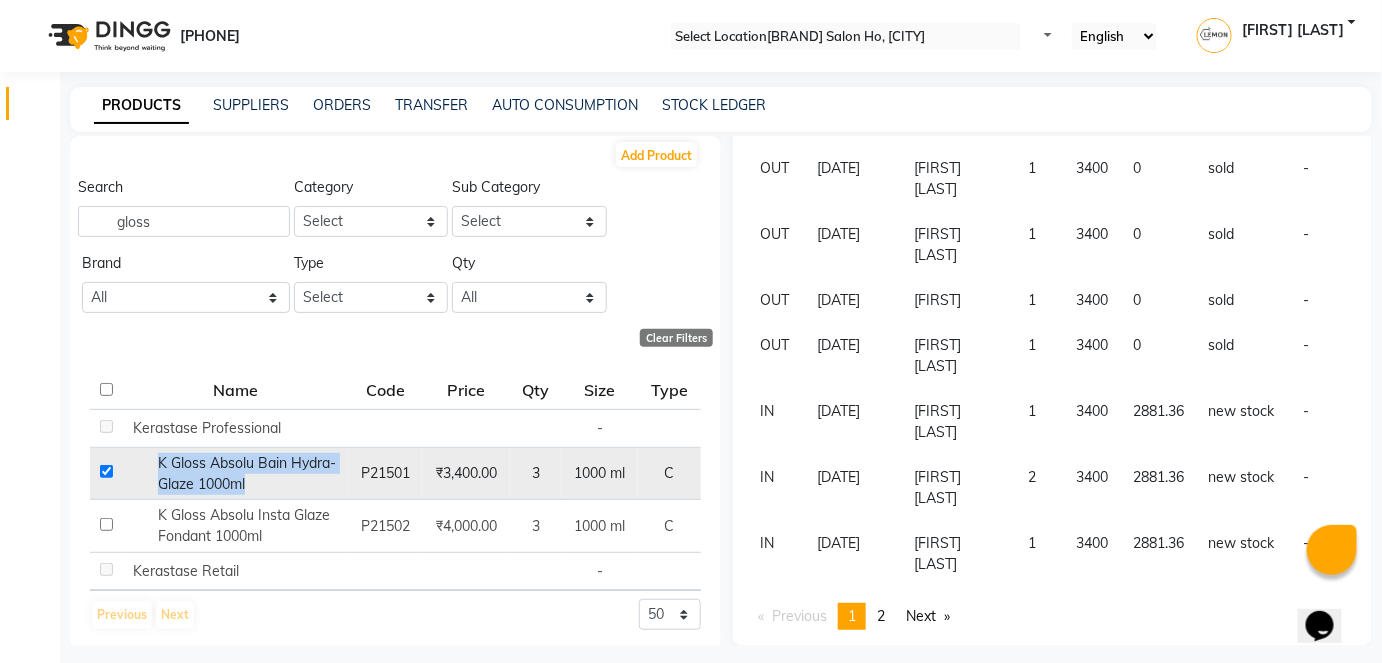 click at bounding box center [106, 471] 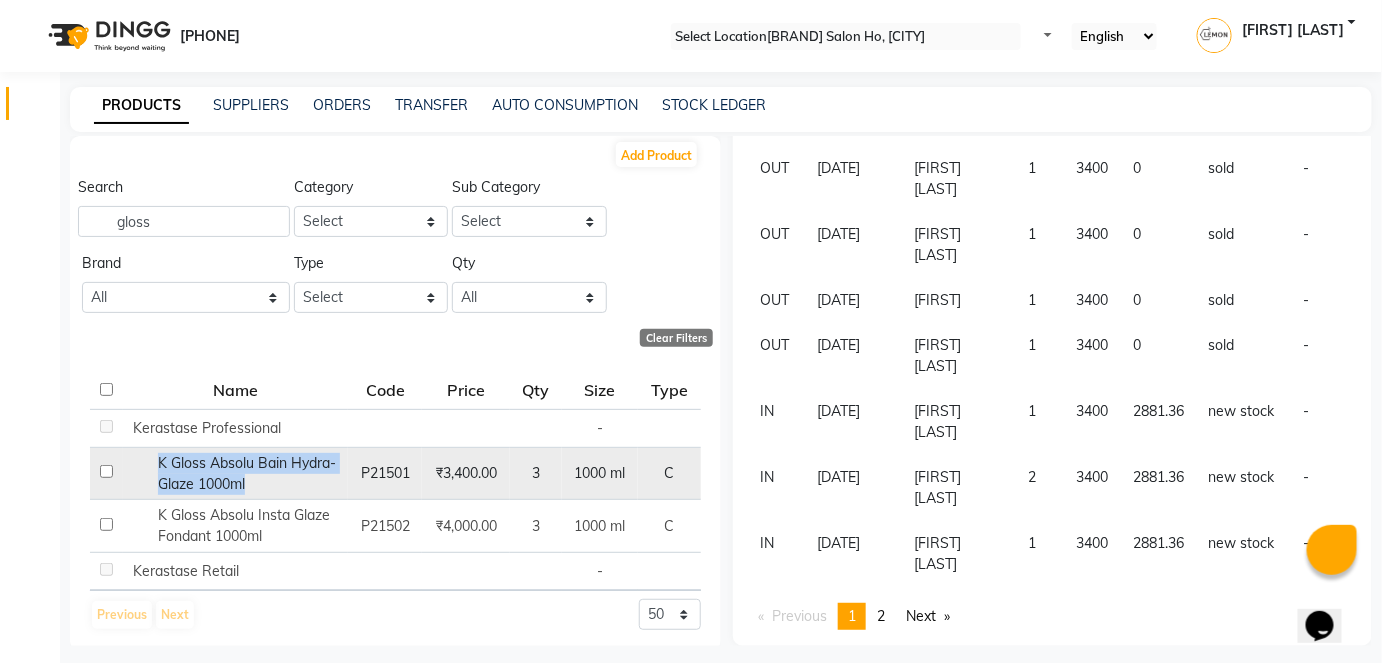 checkbox on "false" 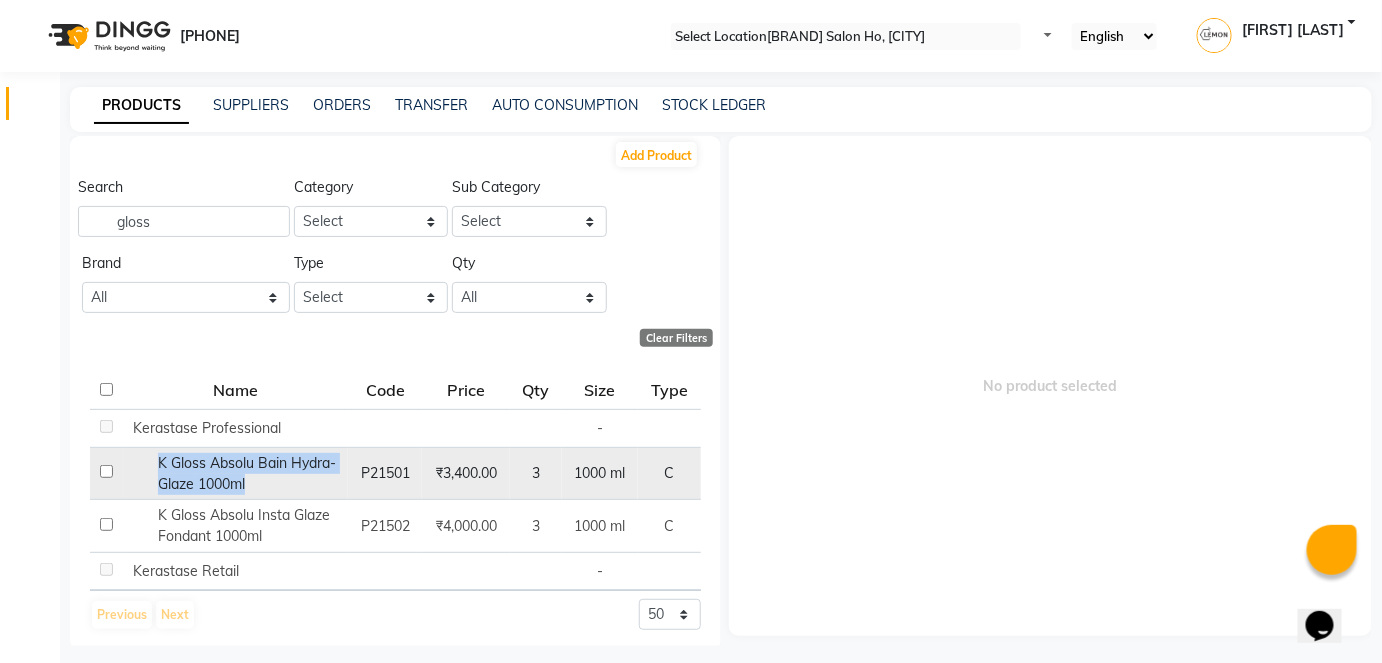 scroll, scrollTop: 0, scrollLeft: 0, axis: both 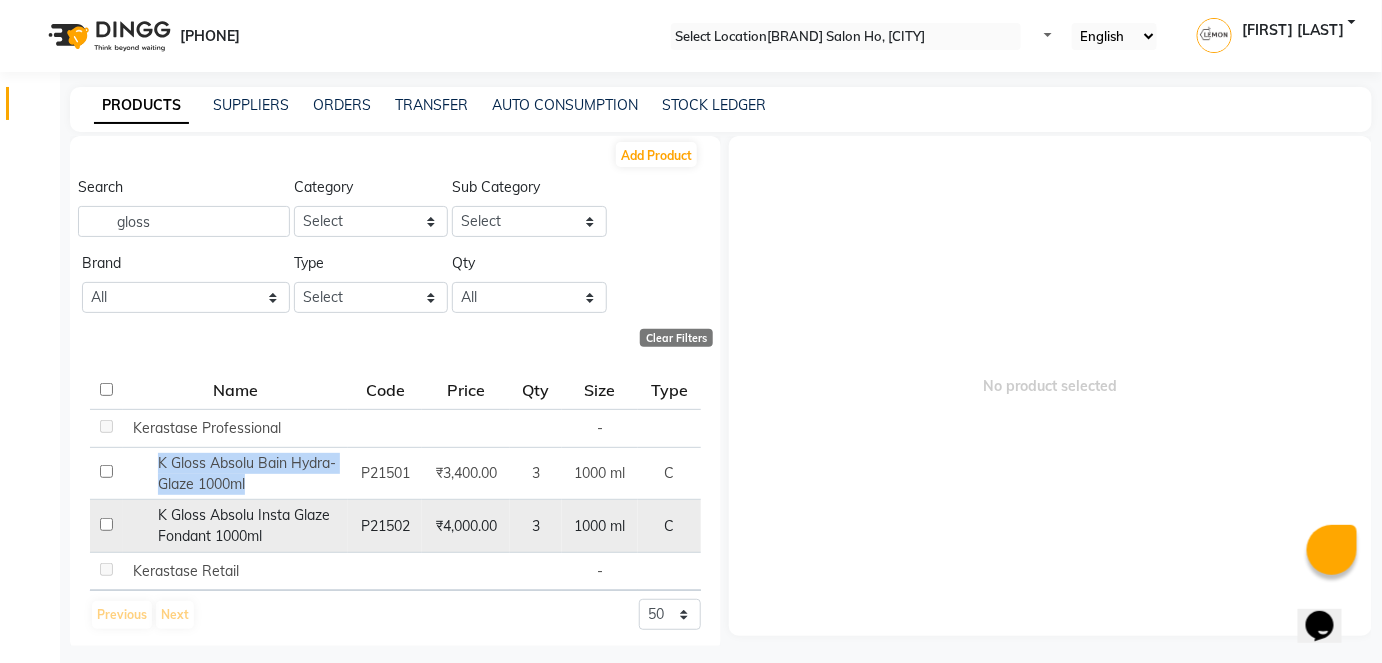 click at bounding box center [106, 426] 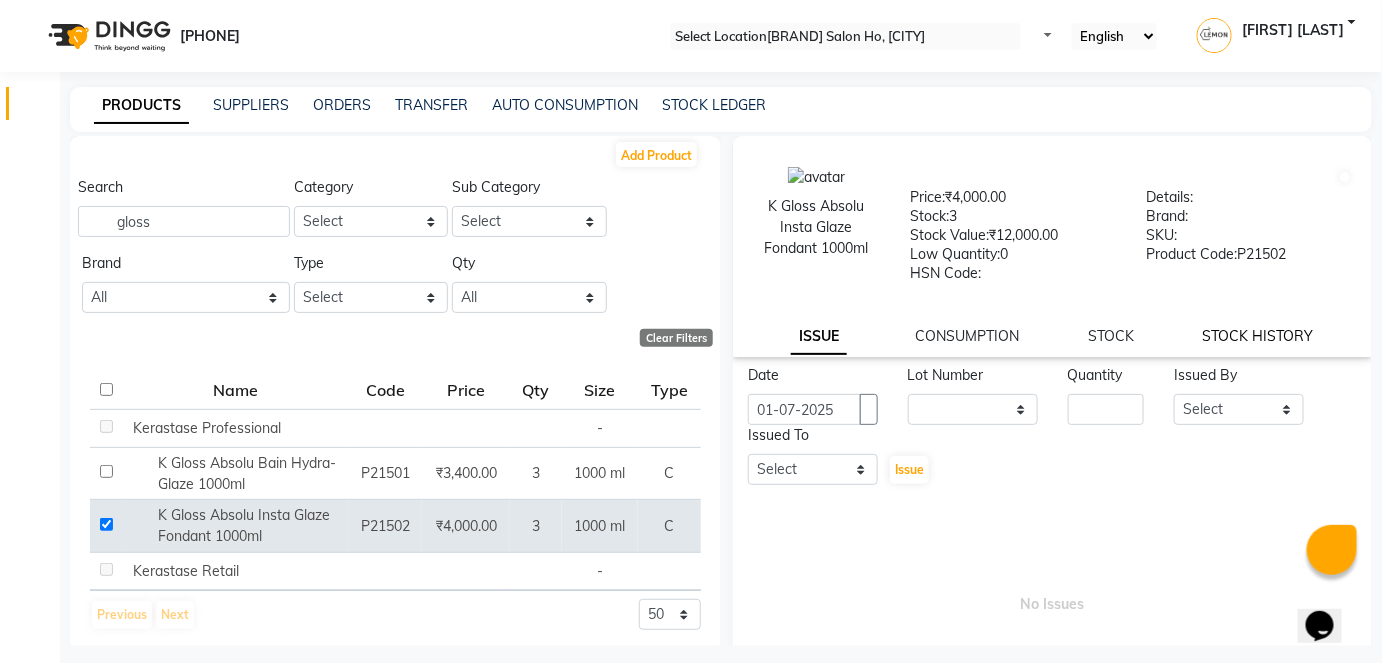 click on "STOCK HISTORY" at bounding box center [819, 337] 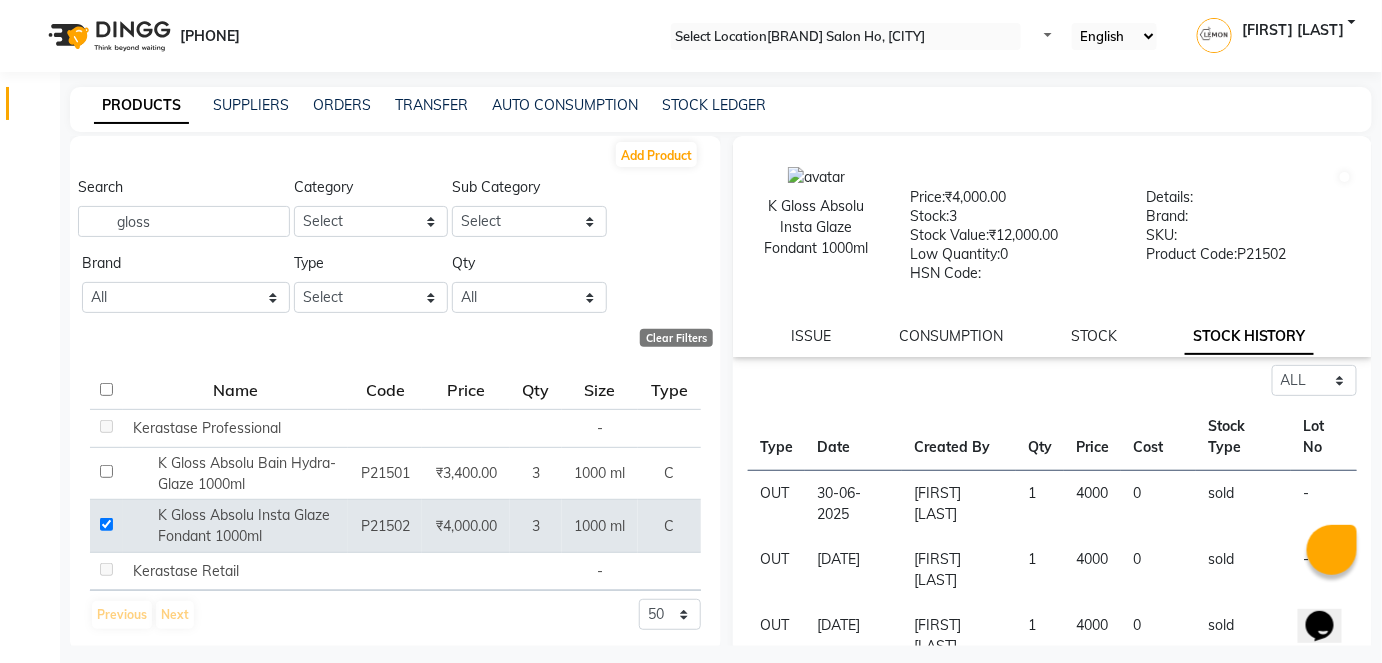 scroll, scrollTop: 550, scrollLeft: 0, axis: vertical 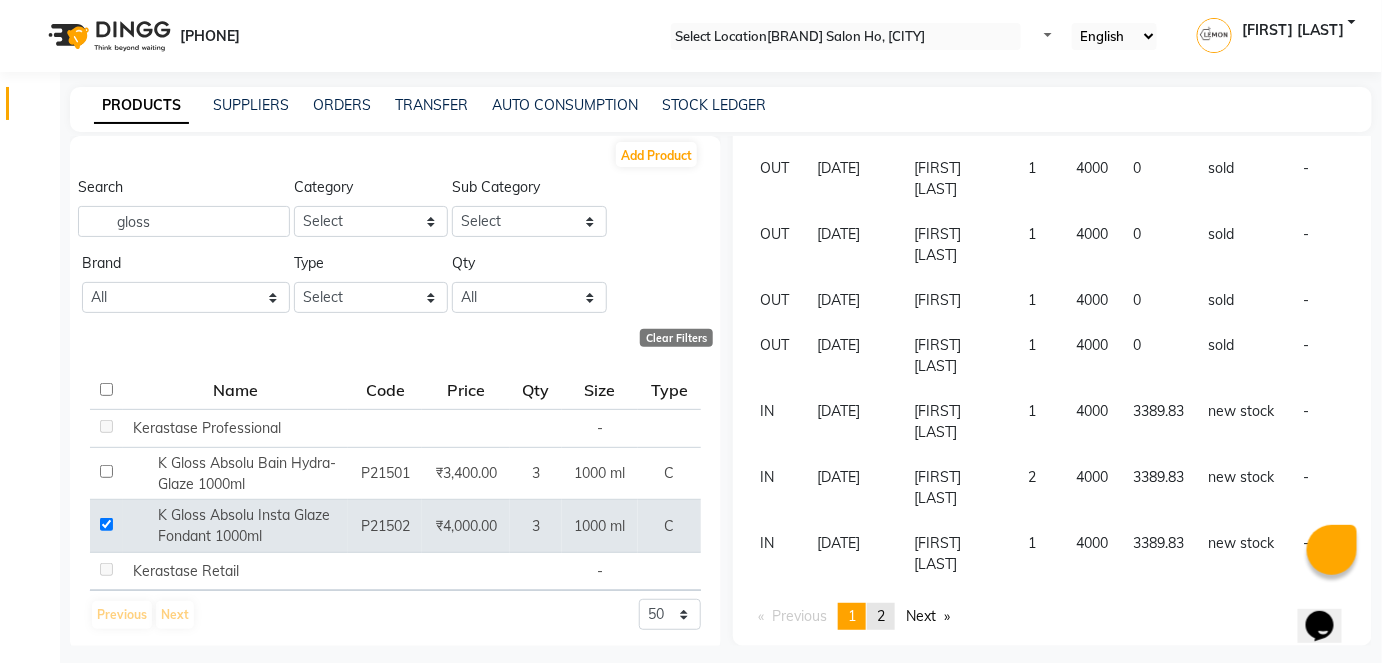 click on "2" at bounding box center [881, 616] 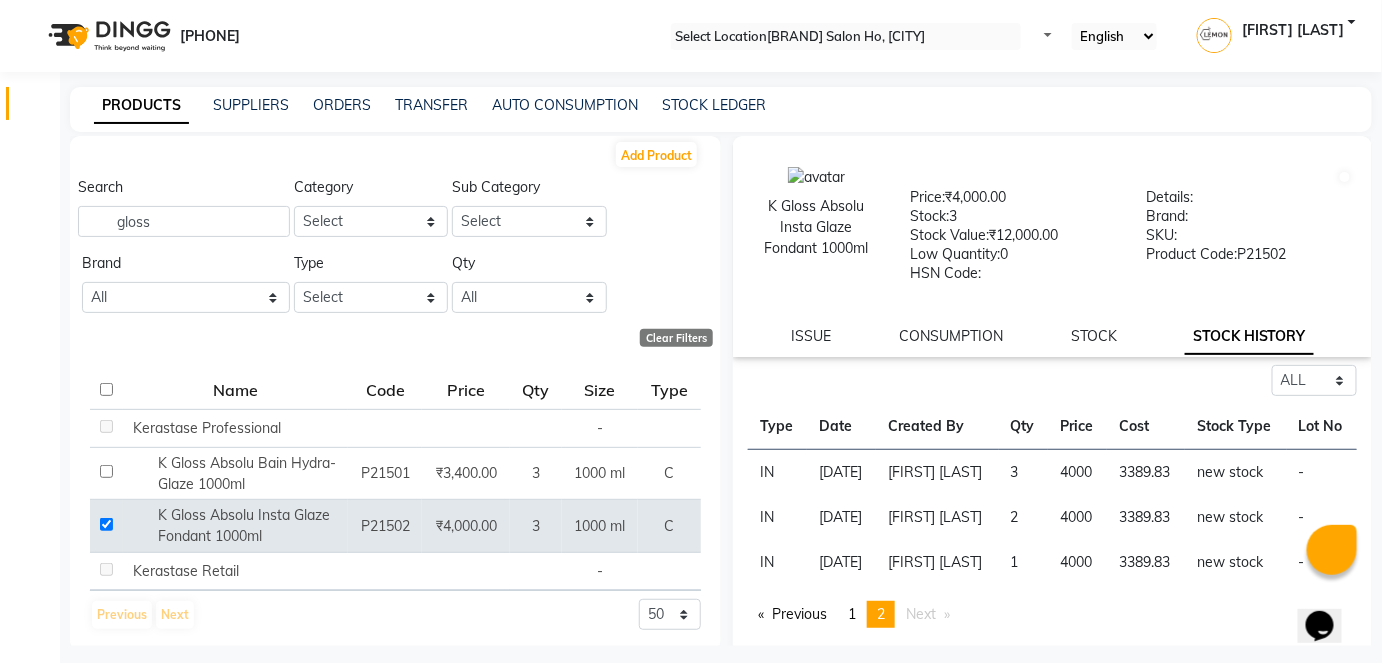 scroll, scrollTop: 125, scrollLeft: 0, axis: vertical 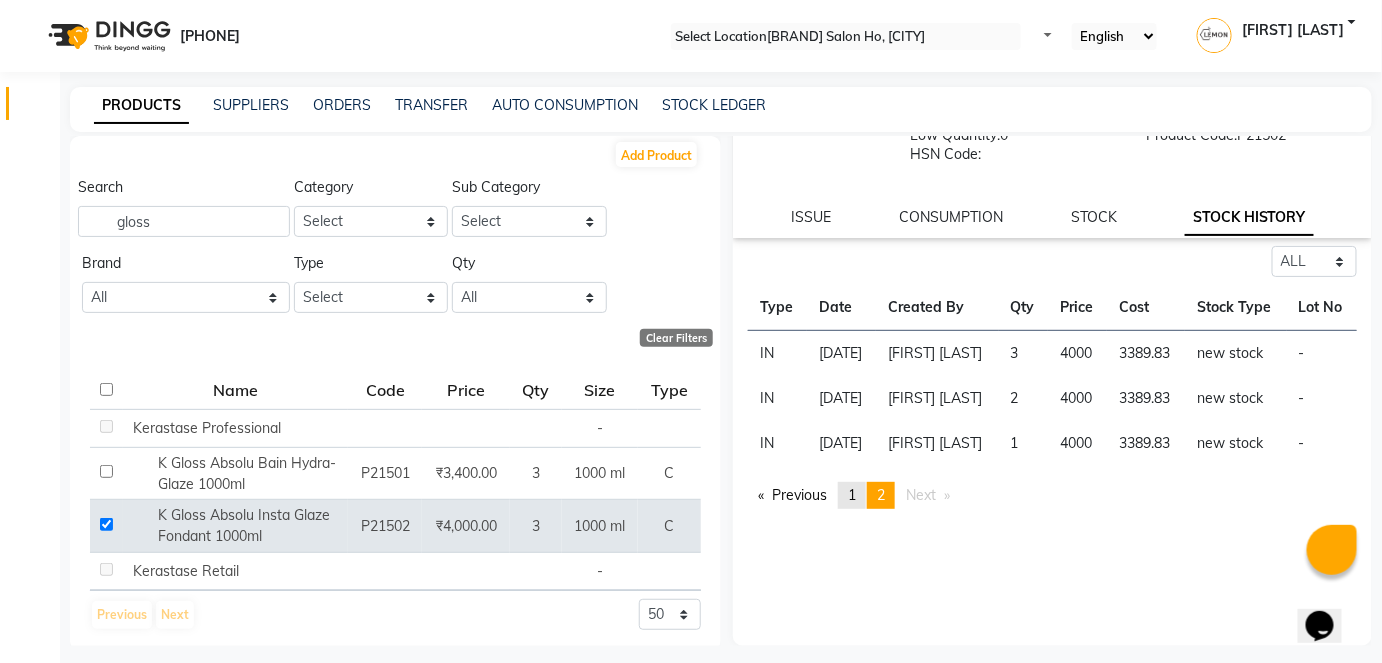 click on "1" at bounding box center [852, 495] 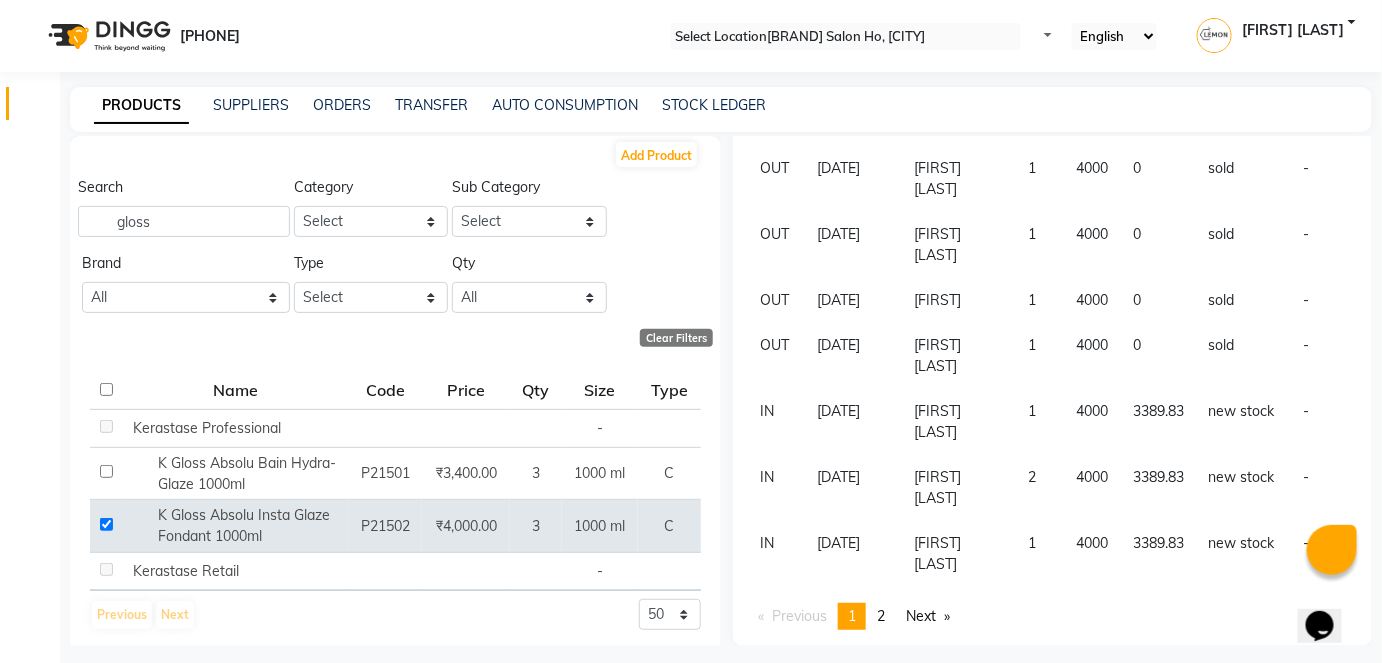 scroll, scrollTop: 550, scrollLeft: 0, axis: vertical 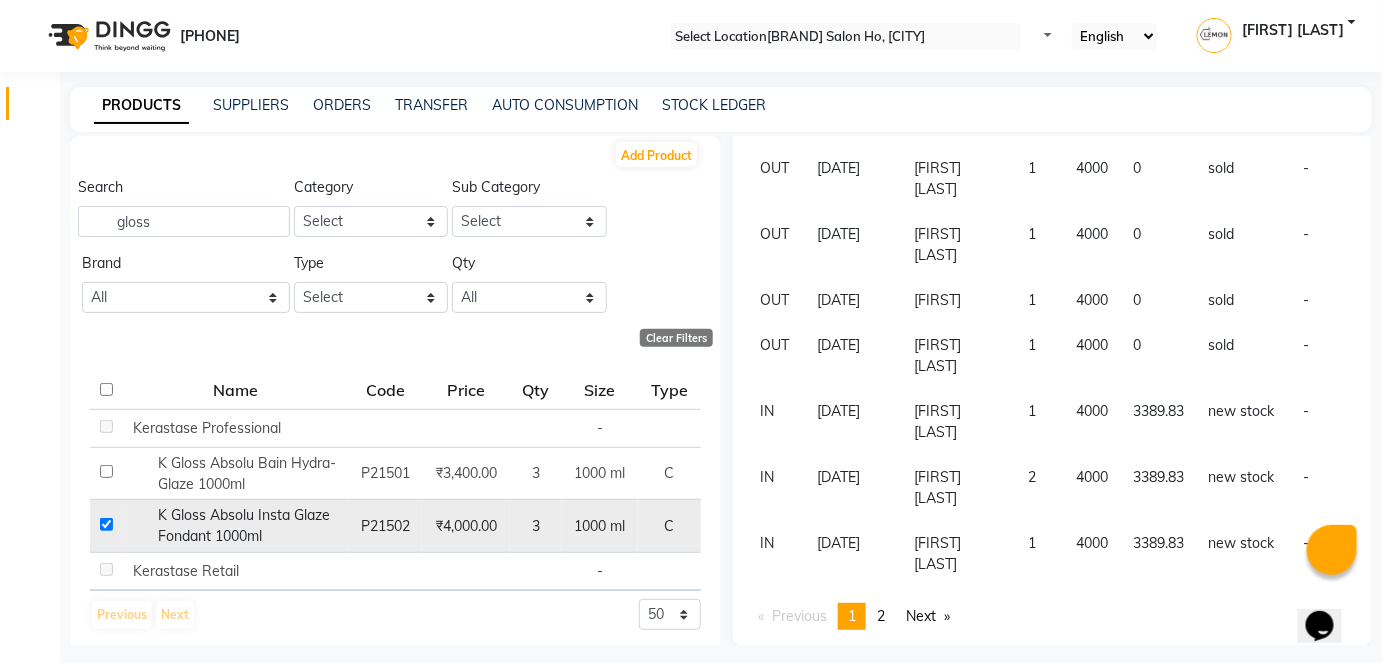 click on "K Gloss Absolu Insta Glaze Fondant 1000ml" at bounding box center (235, 526) 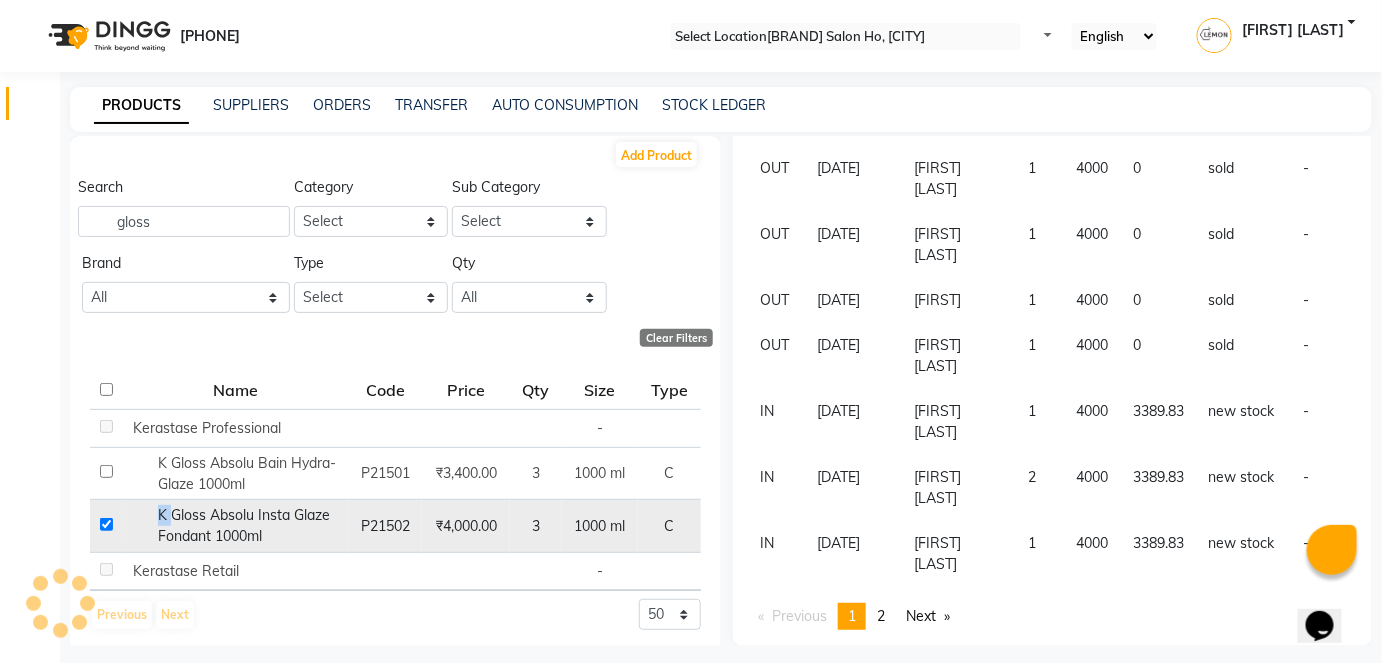 click on "K Gloss Absolu Insta Glaze Fondant 1000ml" at bounding box center [235, 526] 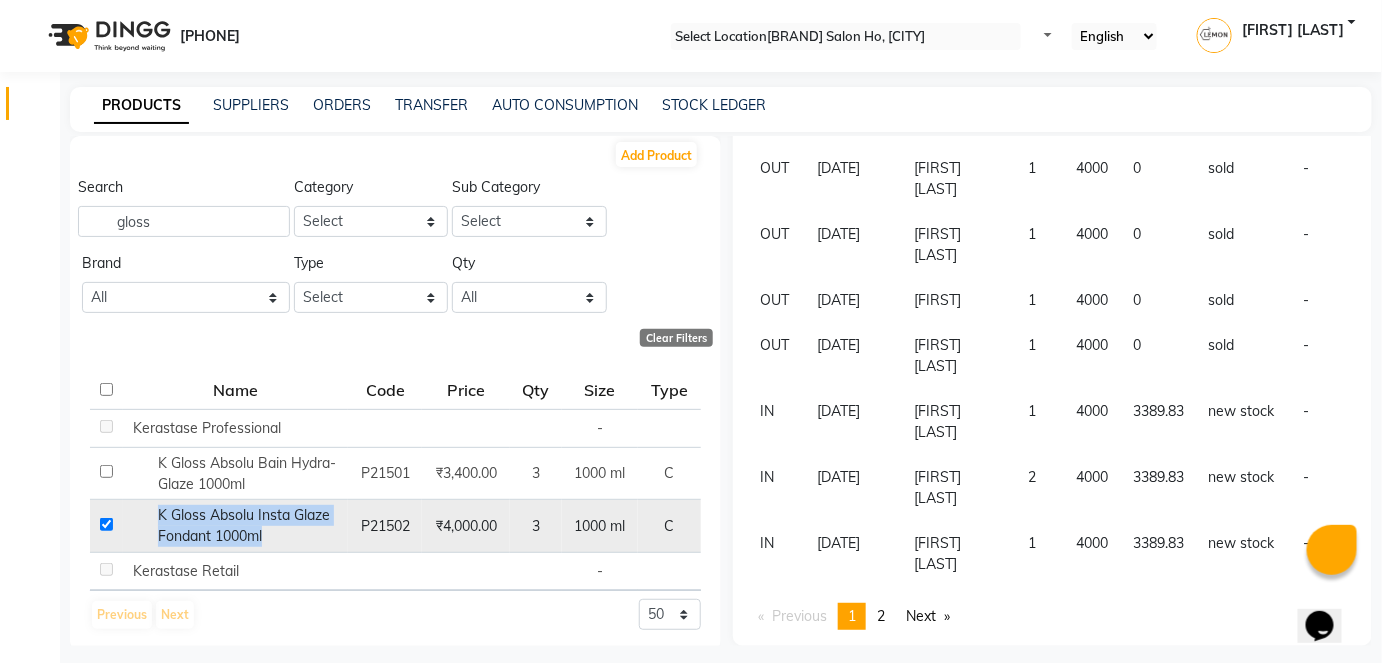 copy on "K Gloss Absolu Insta Glaze Fondant 1000ml" 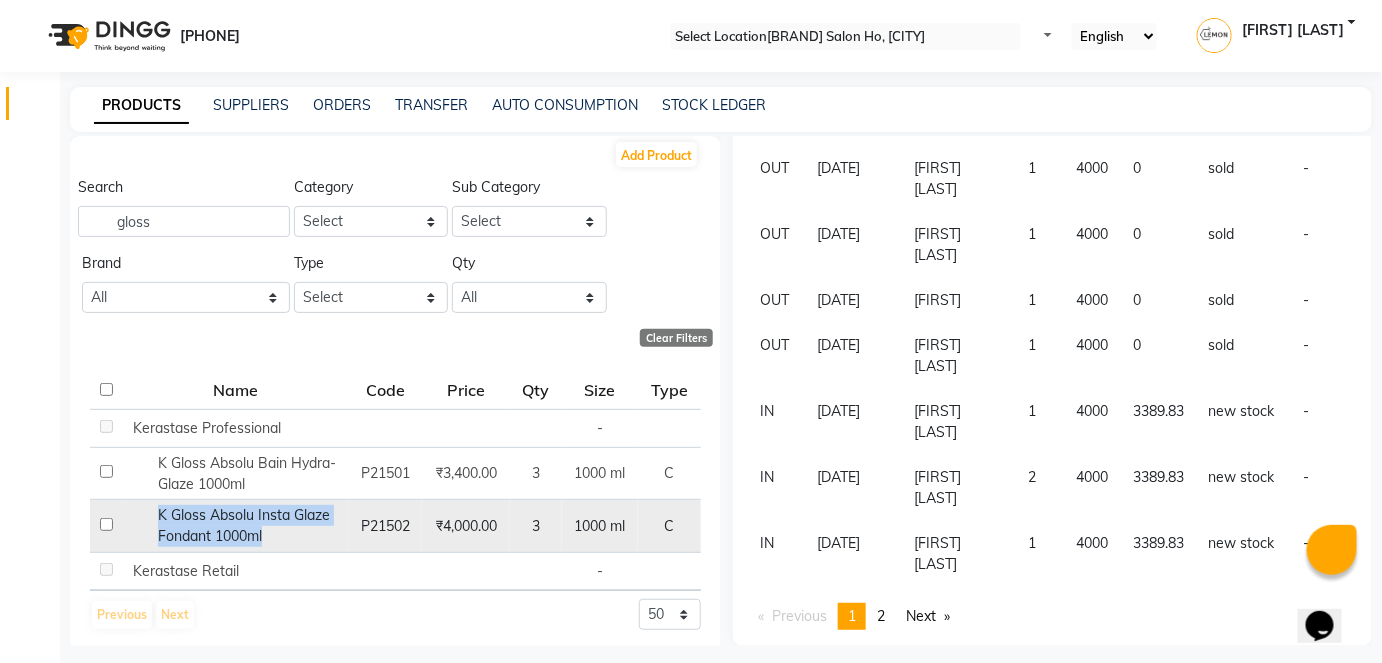 checkbox on "false" 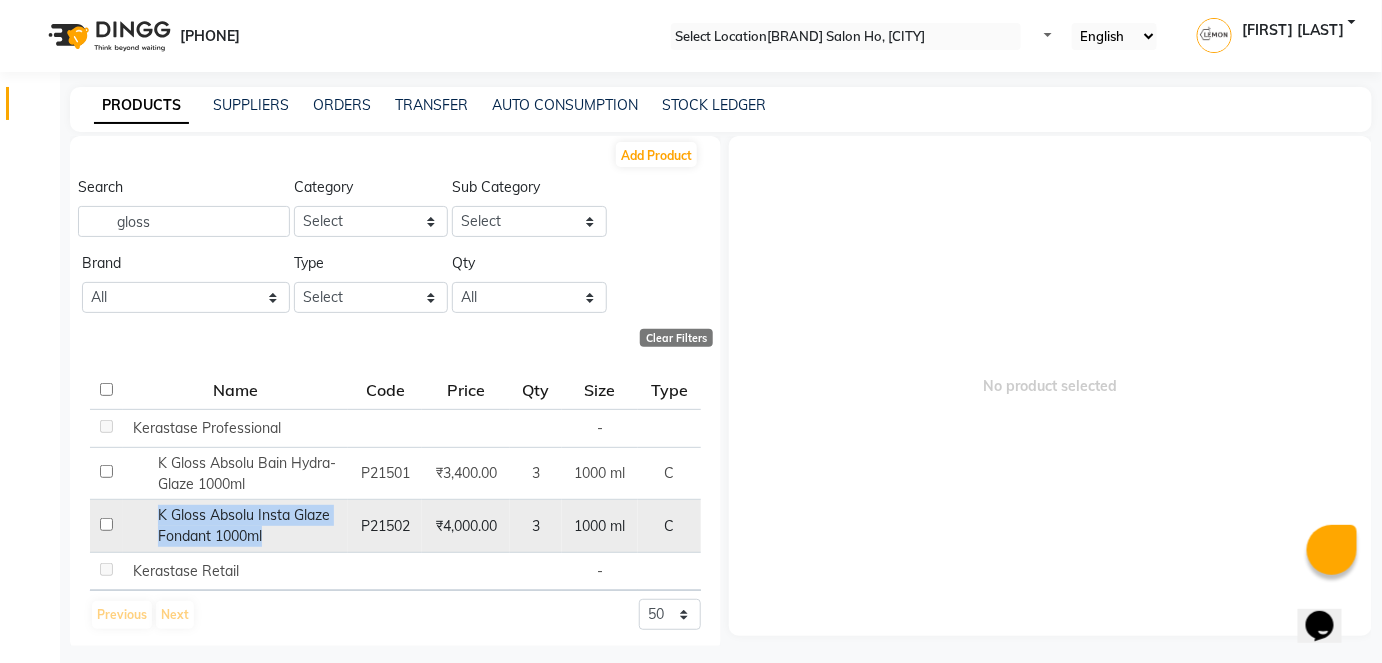 scroll, scrollTop: 0, scrollLeft: 0, axis: both 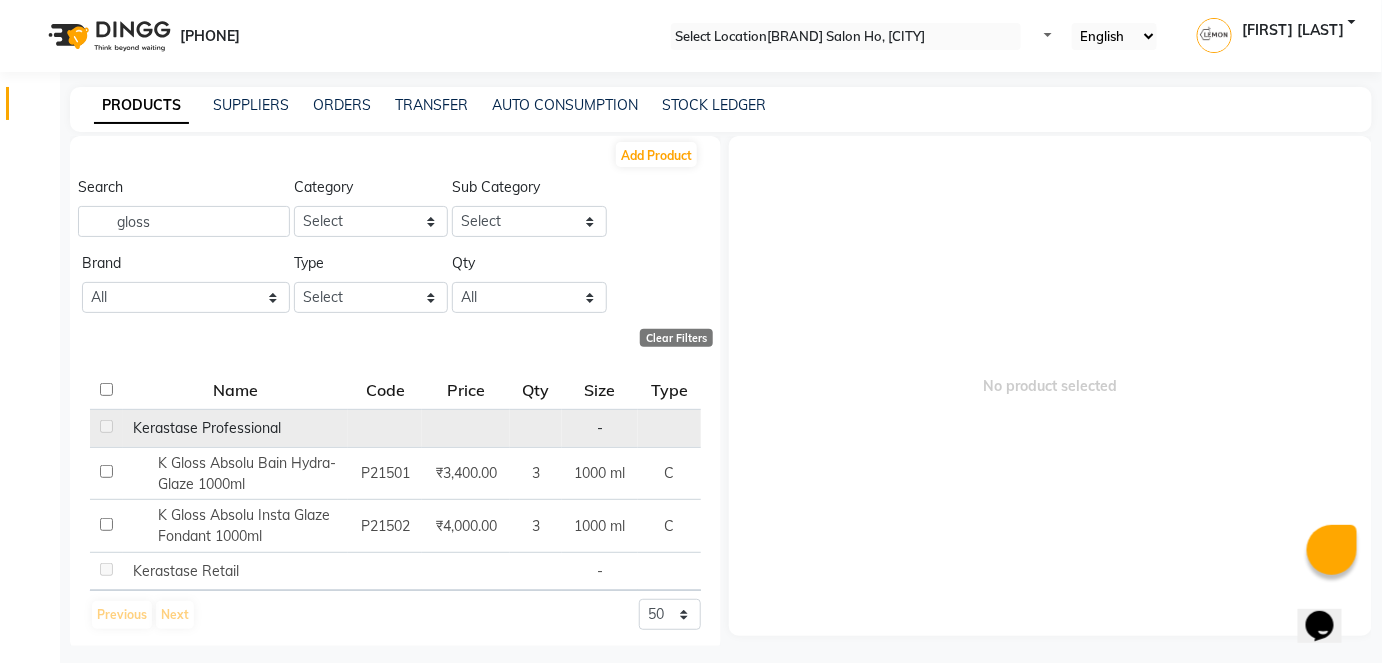 click at bounding box center [128, 428] 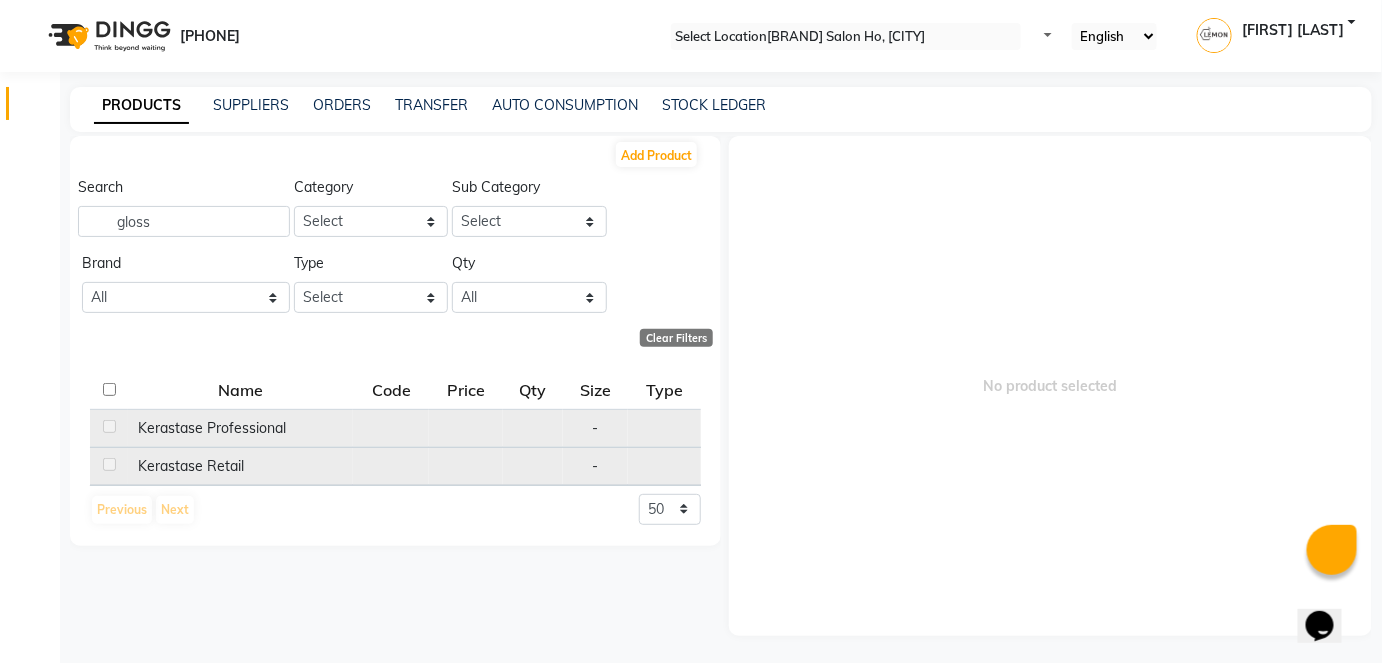 click at bounding box center (133, 428) 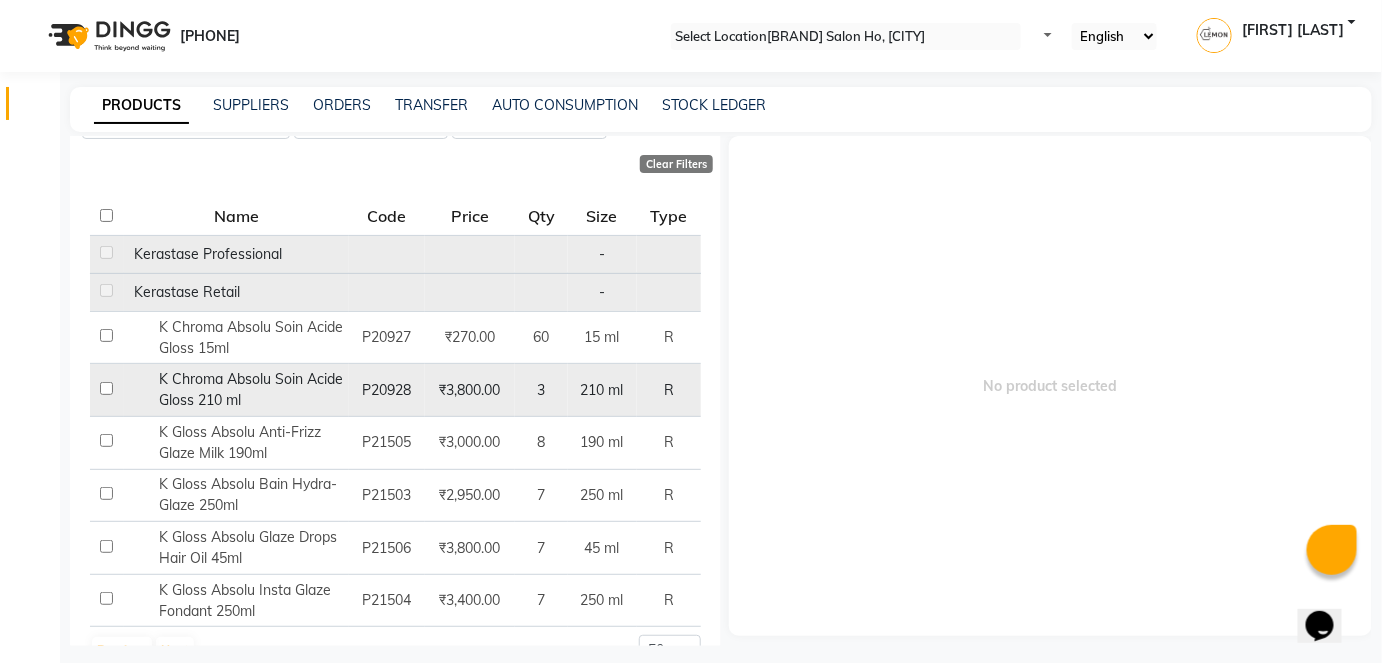 scroll, scrollTop: 212, scrollLeft: 0, axis: vertical 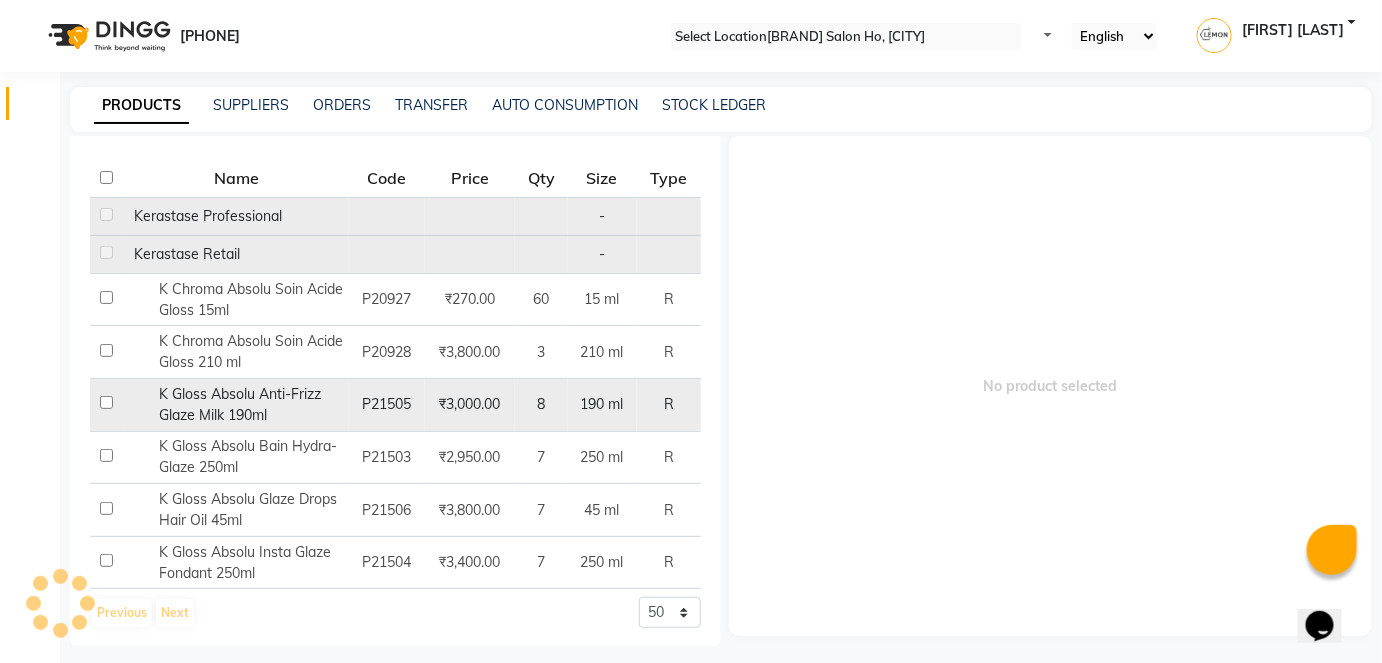 click on "K Gloss Absolu Anti-Frizz Glaze Milk 190ml" at bounding box center (208, 216) 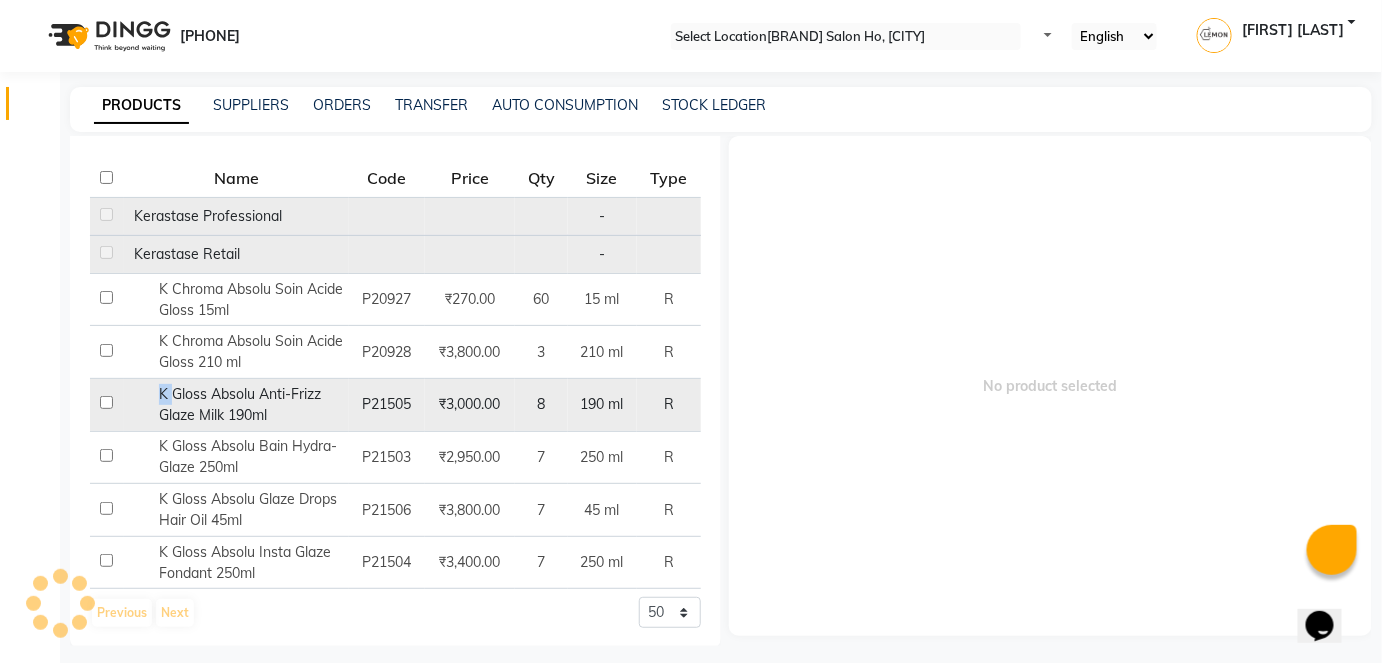 click on "K Gloss Absolu Anti-Frizz Glaze Milk 190ml" at bounding box center (208, 216) 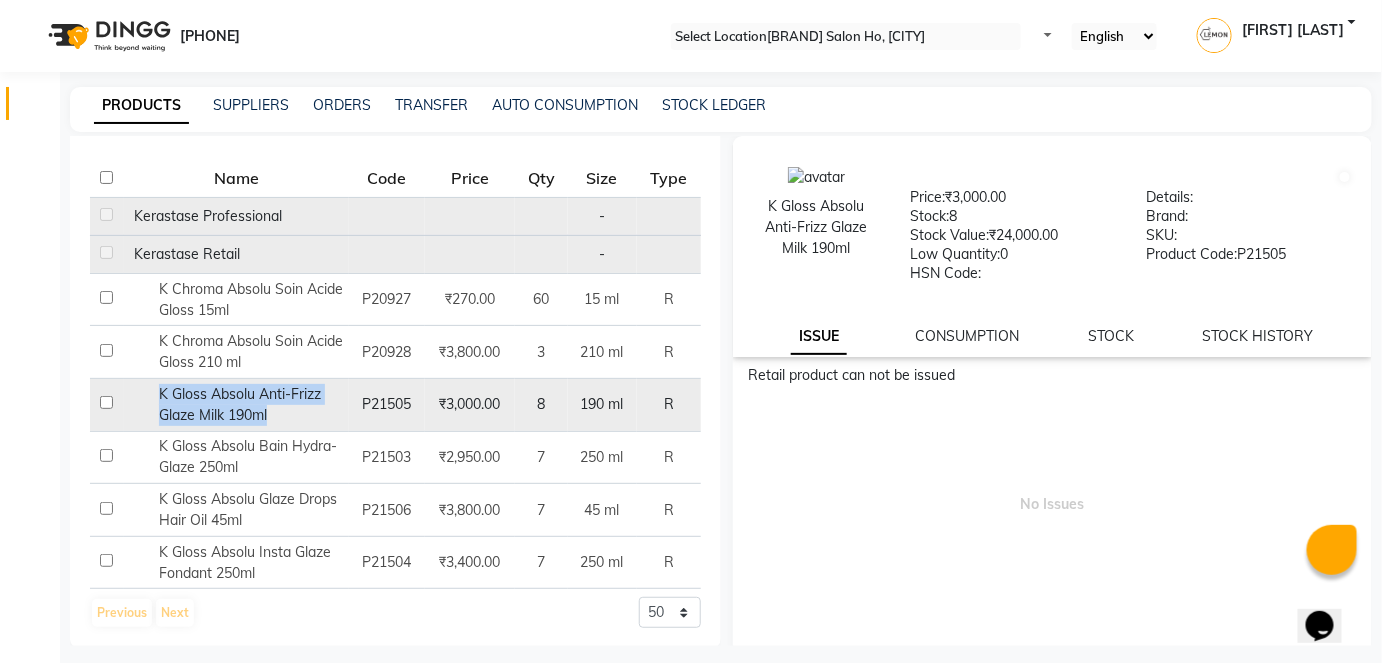 copy on "K Gloss Absolu Anti-Frizz Glaze Milk 190ml" 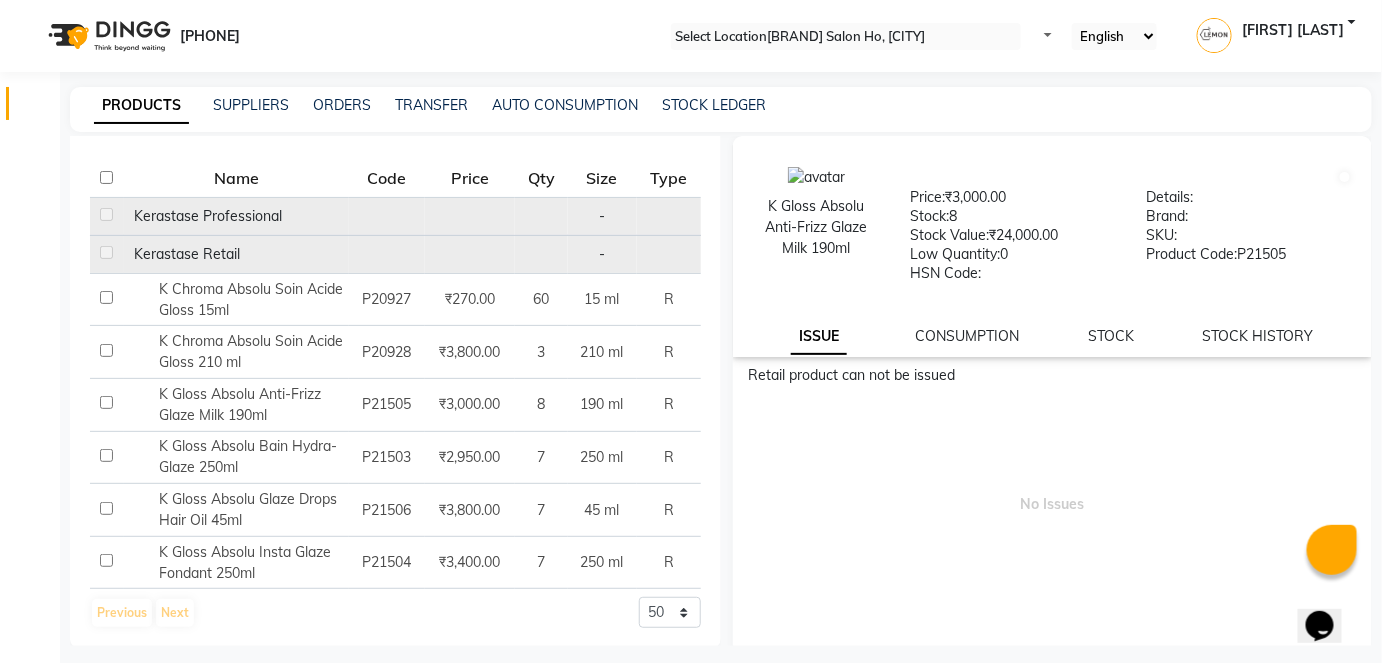 click on "Previous   Next  50 100 500" at bounding box center [395, 613] 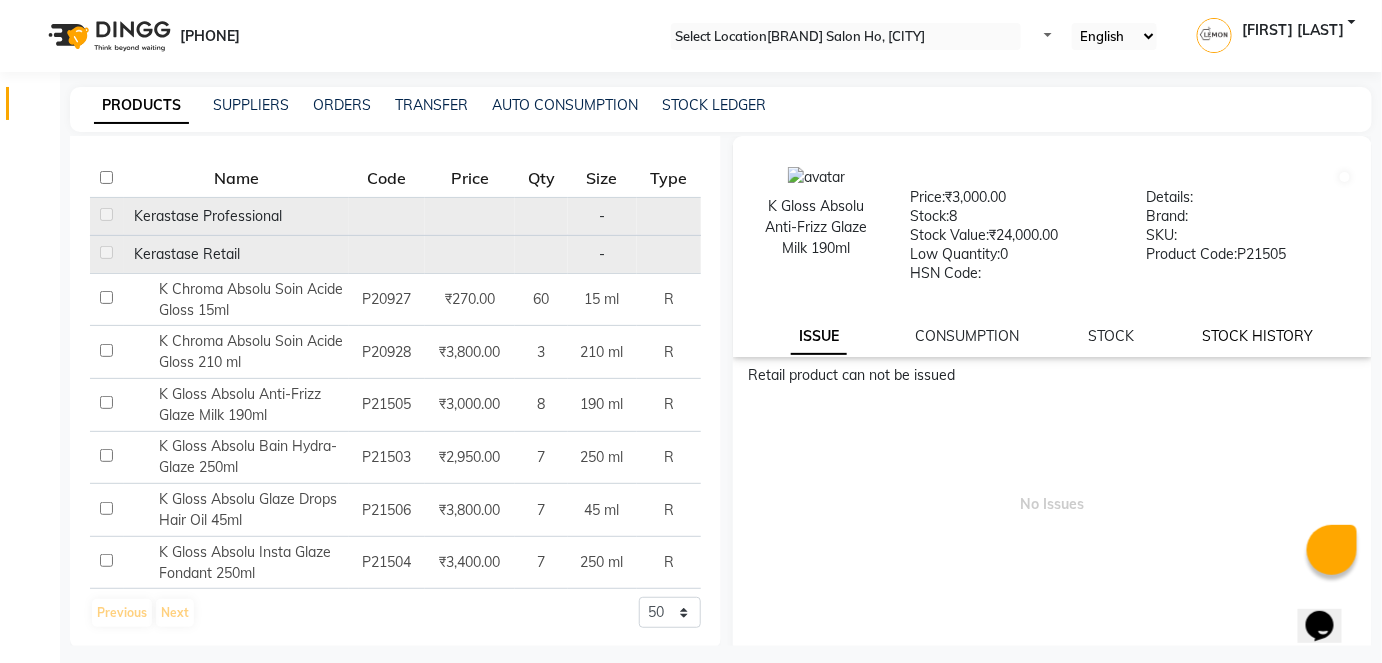 click on "STOCK HISTORY" at bounding box center [819, 337] 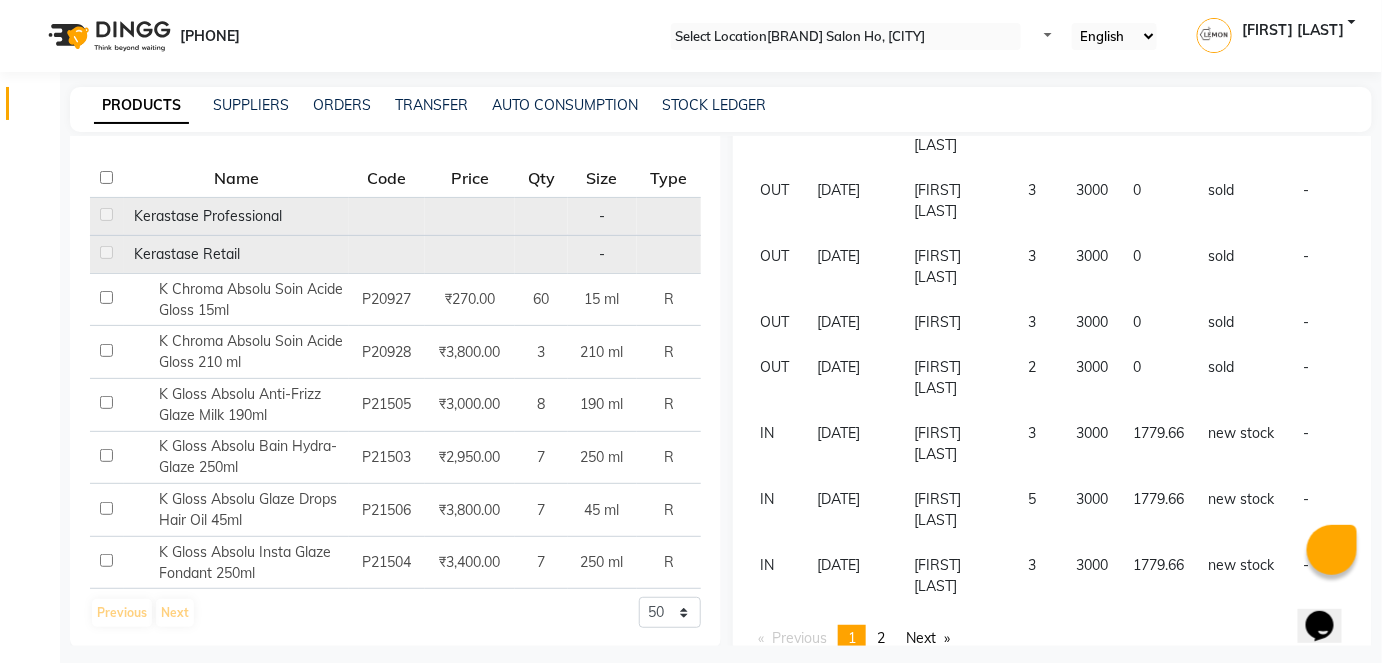 scroll, scrollTop: 550, scrollLeft: 0, axis: vertical 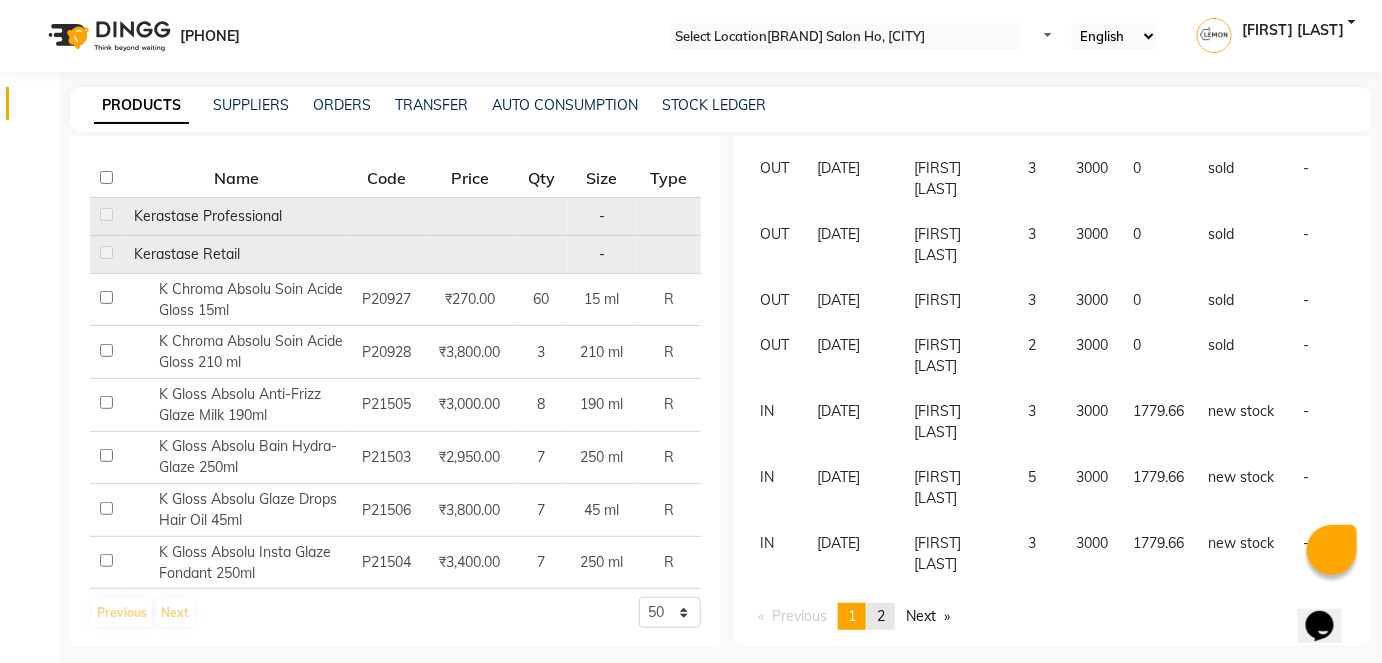 click on "page  1" at bounding box center (881, 616) 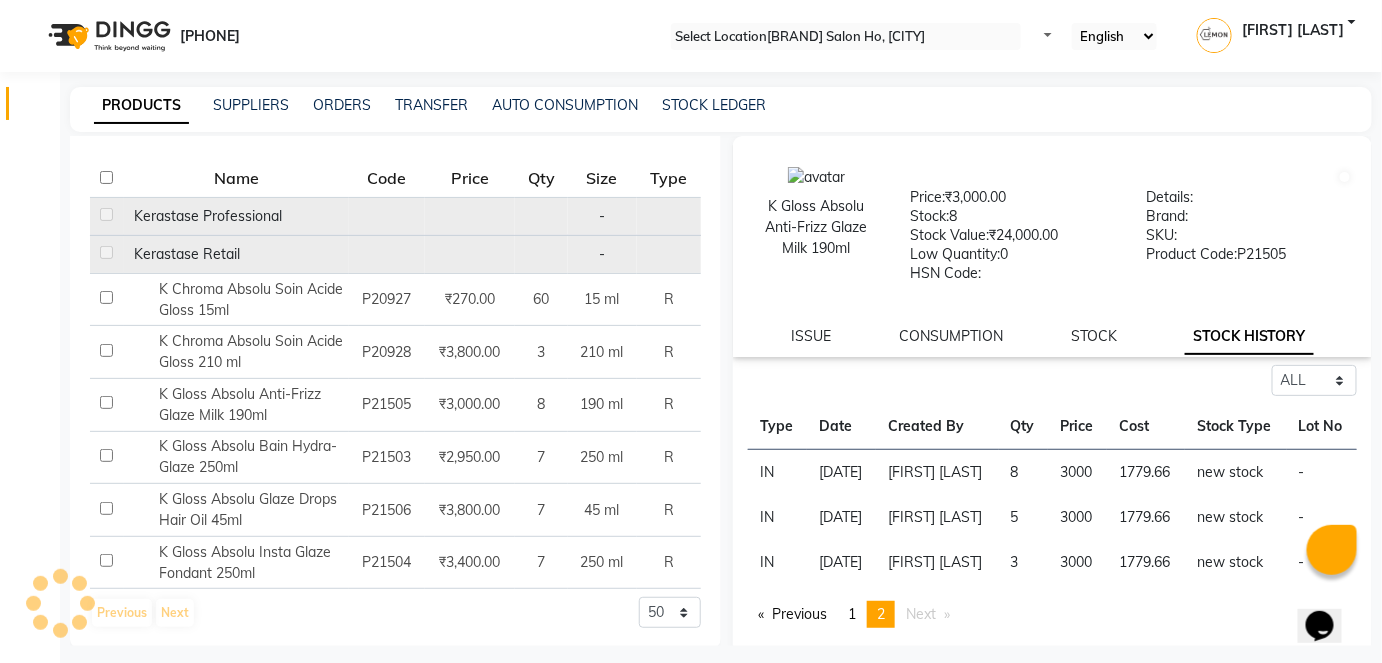 scroll, scrollTop: 125, scrollLeft: 0, axis: vertical 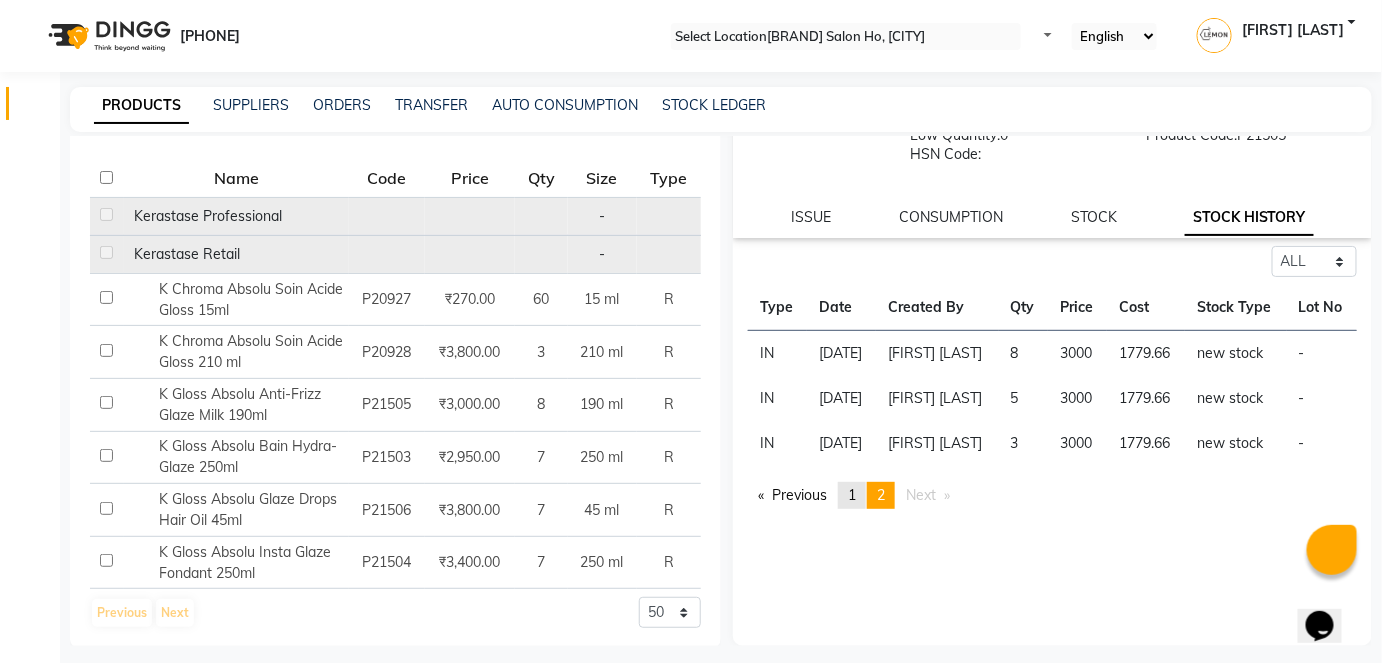click on "page  1" at bounding box center (792, 495) 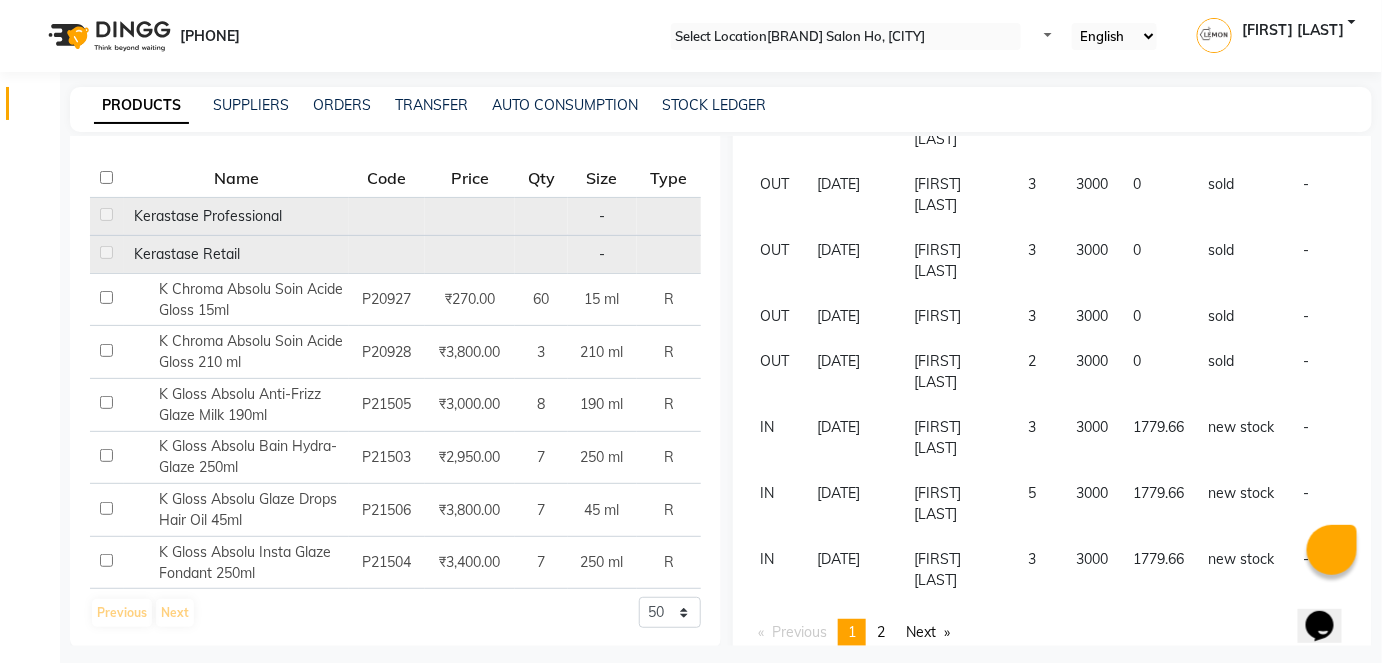 scroll, scrollTop: 550, scrollLeft: 0, axis: vertical 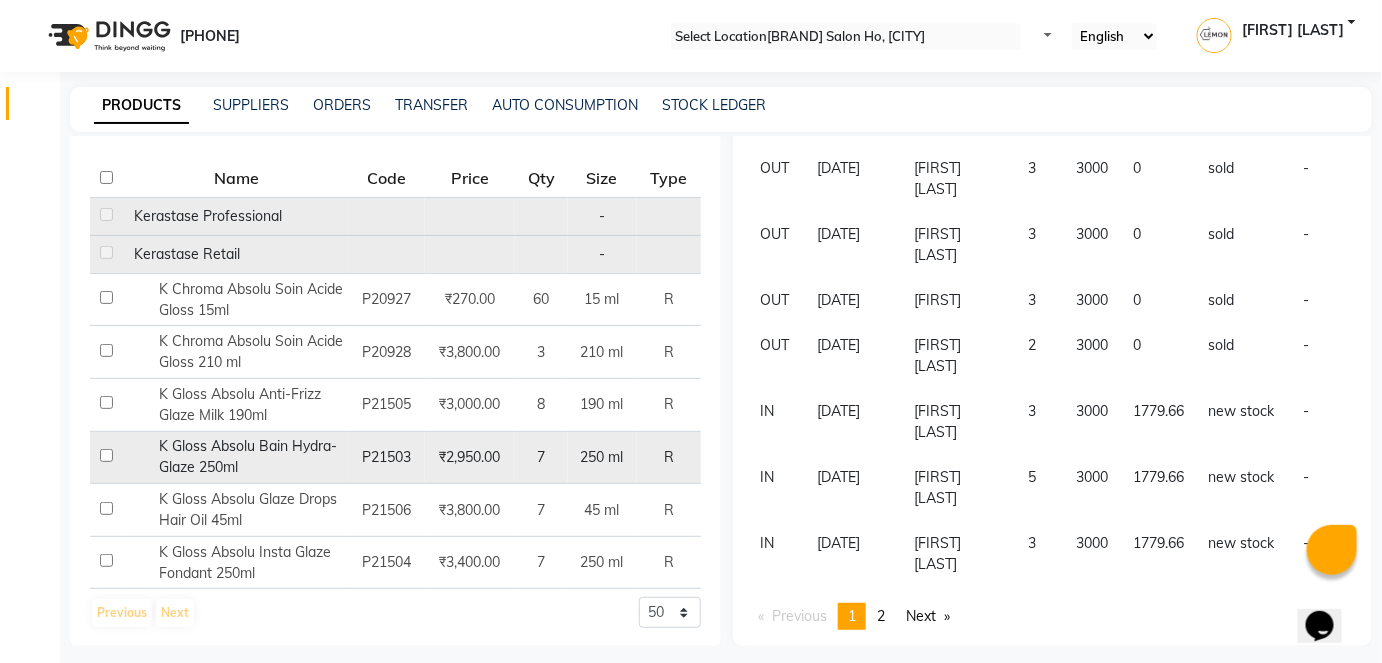 click on "K Gloss Absolu Bain Hydra-Glaze 250ml" at bounding box center [208, 216] 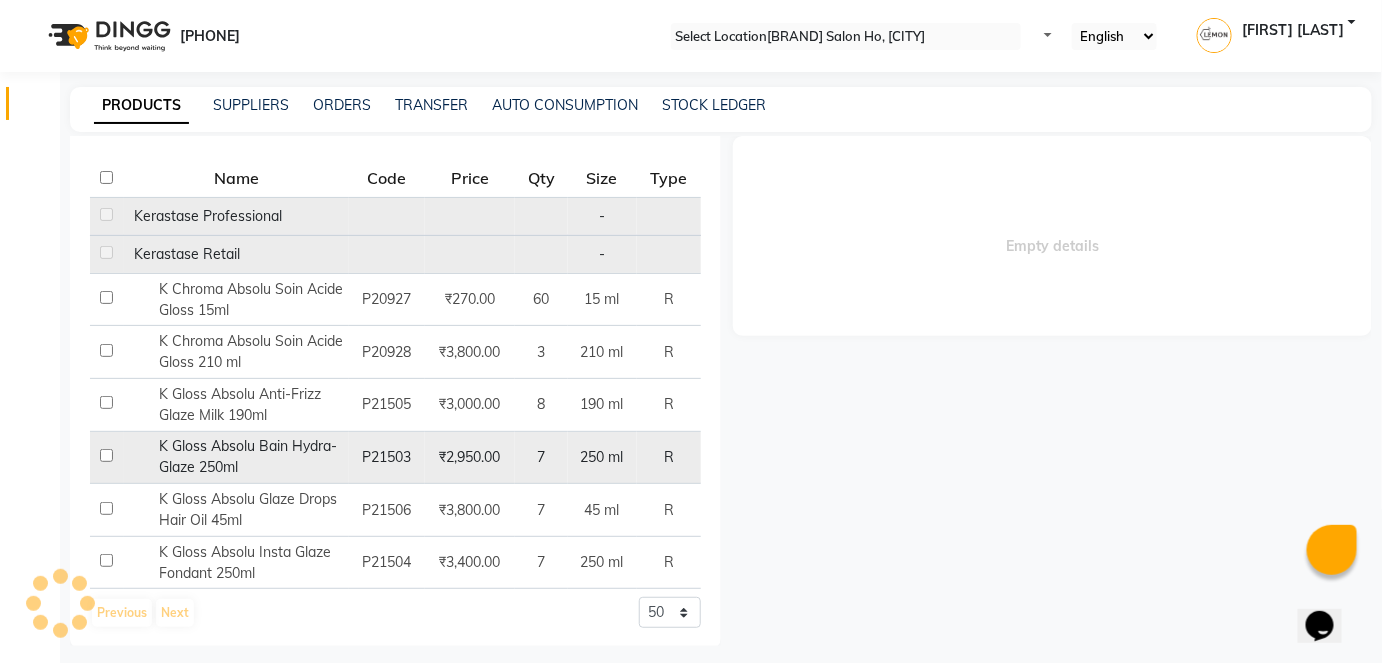 scroll, scrollTop: 0, scrollLeft: 0, axis: both 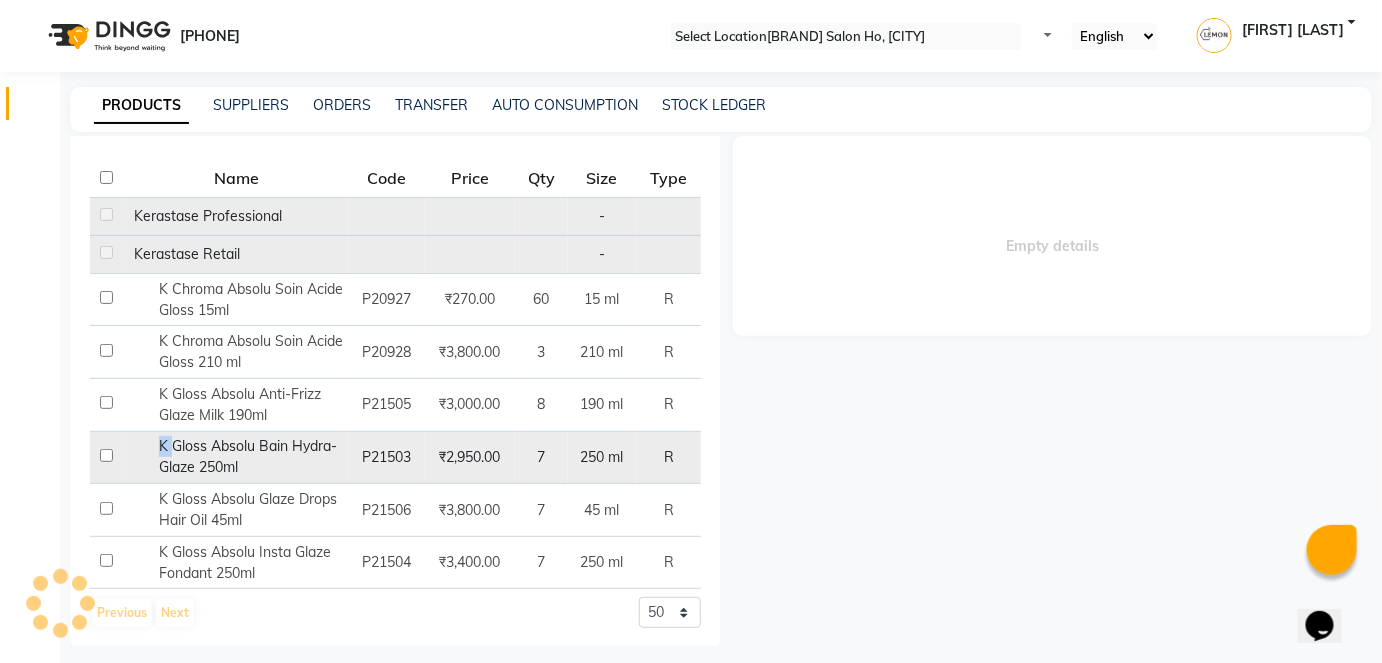 click on "K Gloss Absolu Bain Hydra-Glaze 250ml" at bounding box center (208, 216) 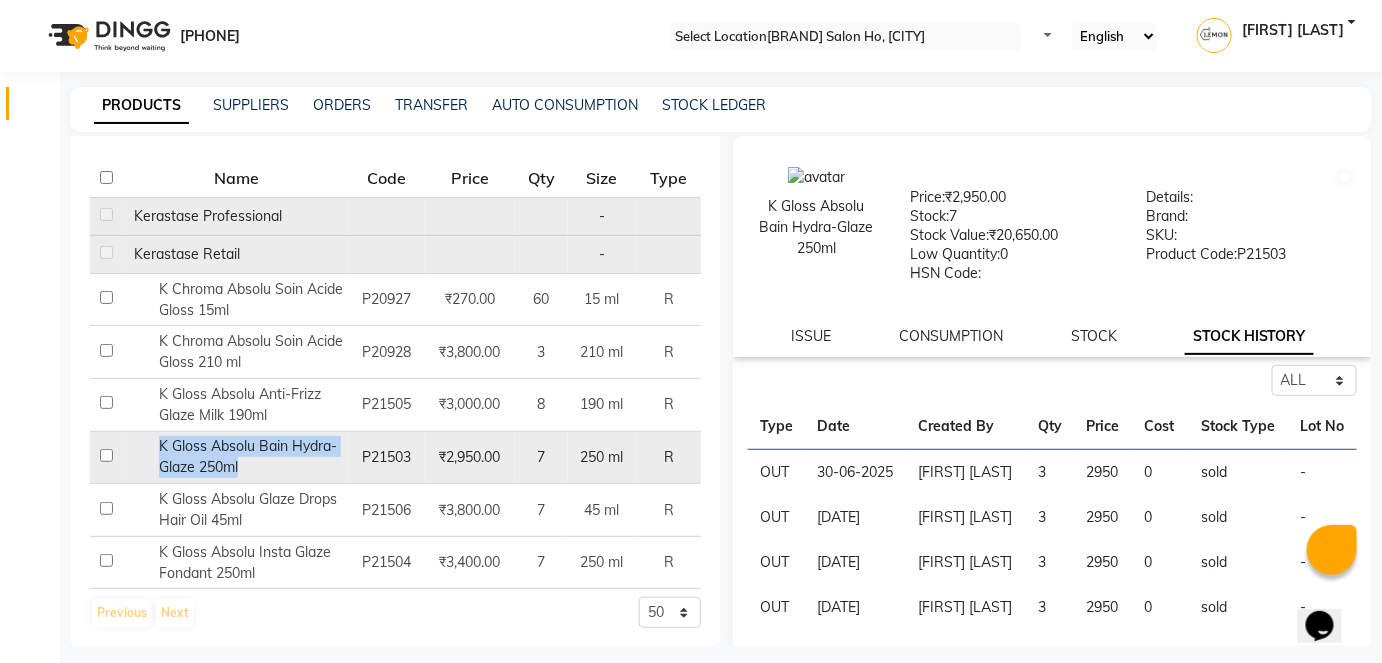 copy on "K Gloss Absolu Bain Hydra-Glaze 250ml" 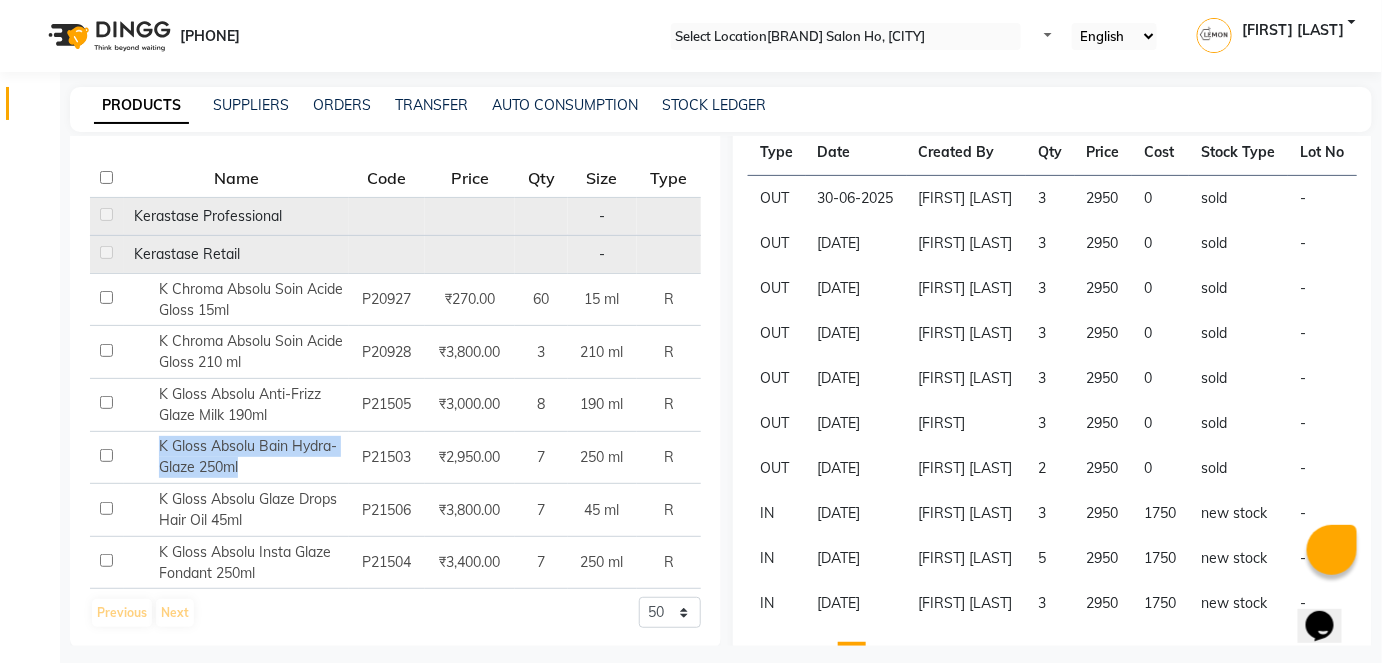 scroll, scrollTop: 550, scrollLeft: 0, axis: vertical 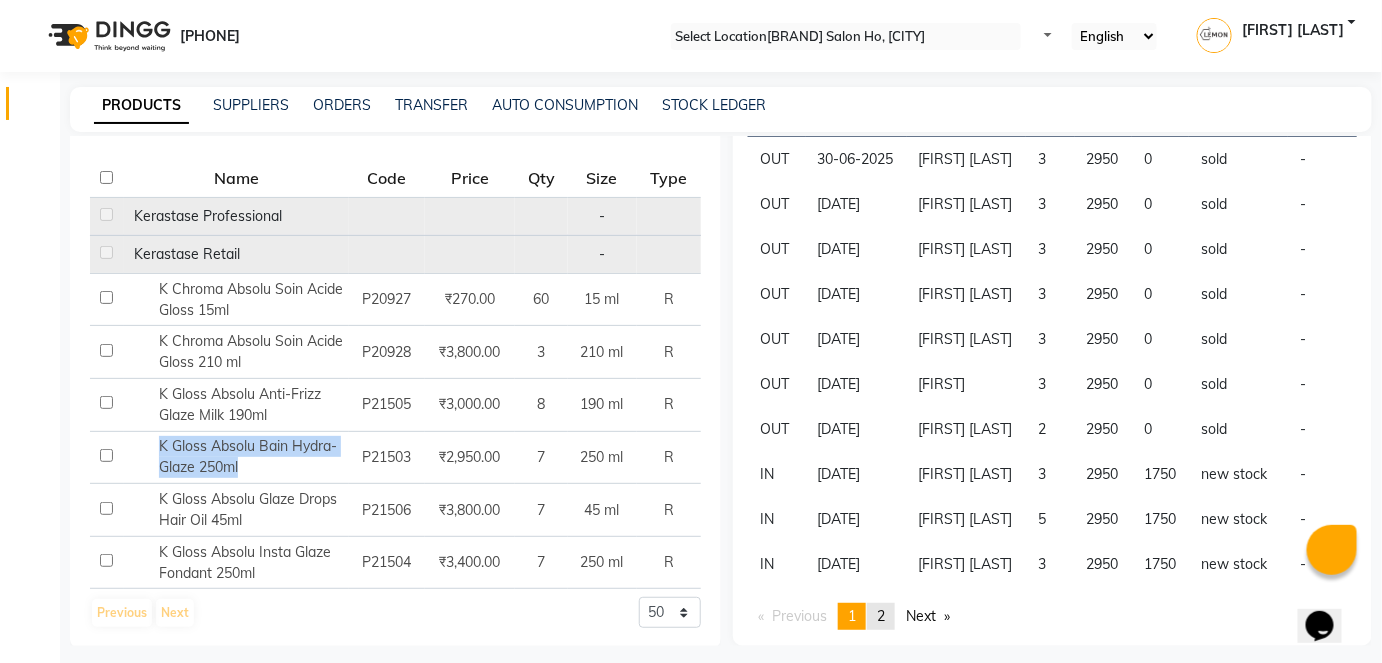 click on "2" at bounding box center (881, 616) 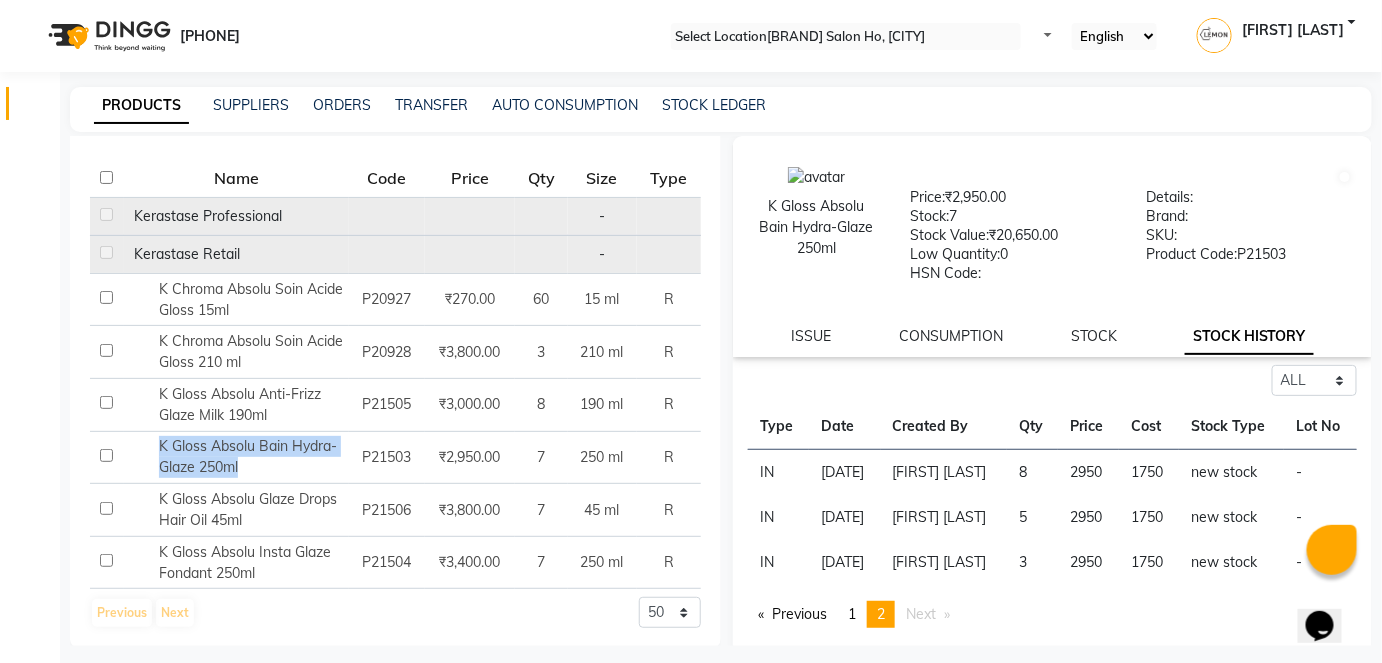 scroll, scrollTop: 125, scrollLeft: 0, axis: vertical 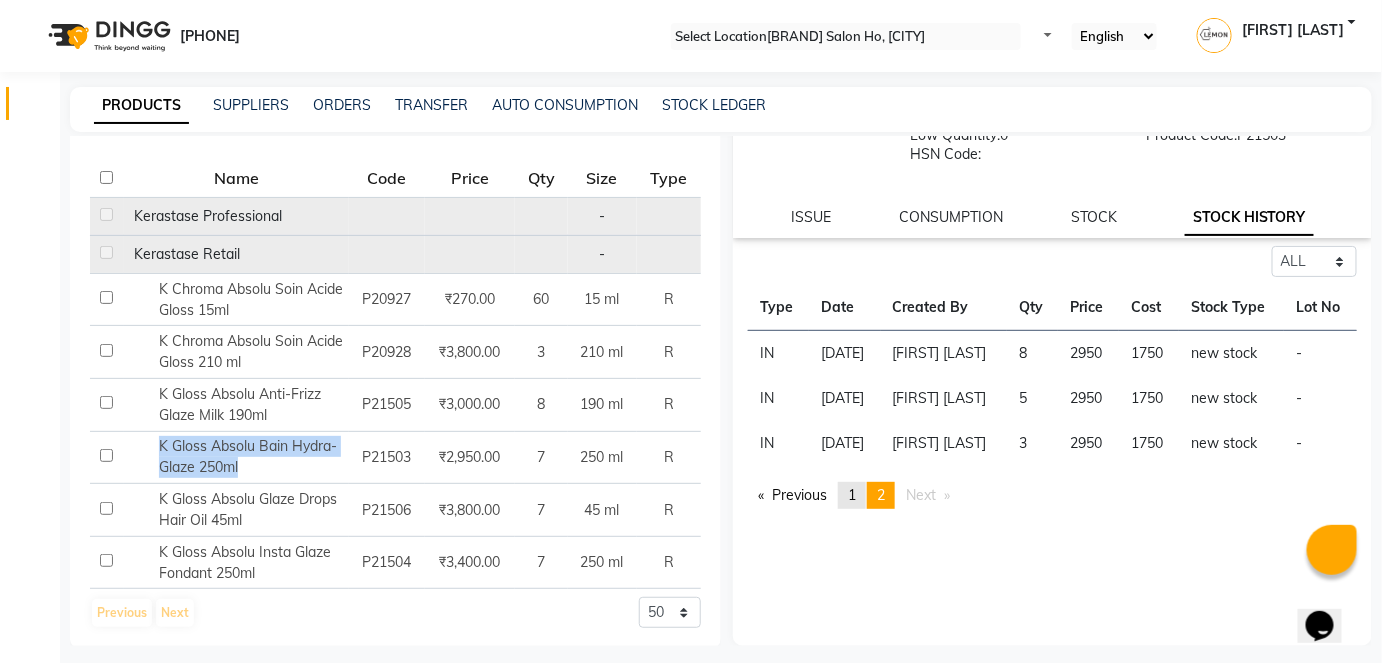click on "1" at bounding box center (852, 495) 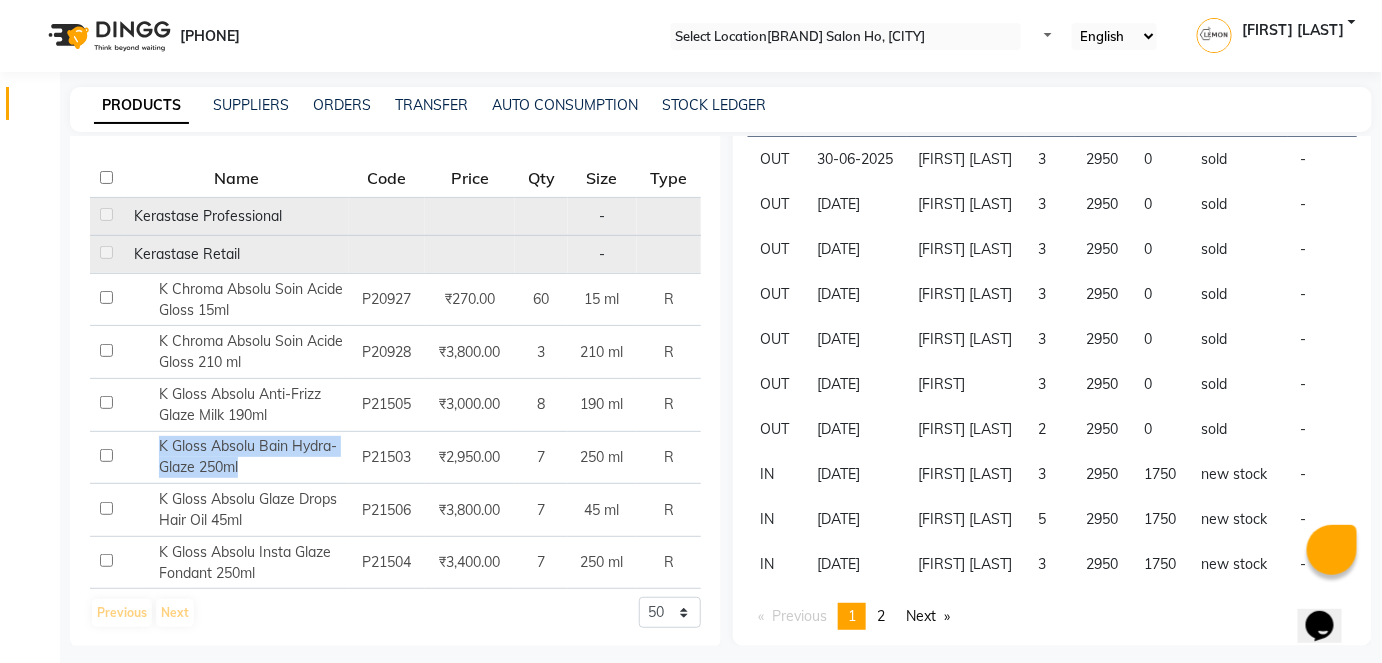 scroll, scrollTop: 550, scrollLeft: 0, axis: vertical 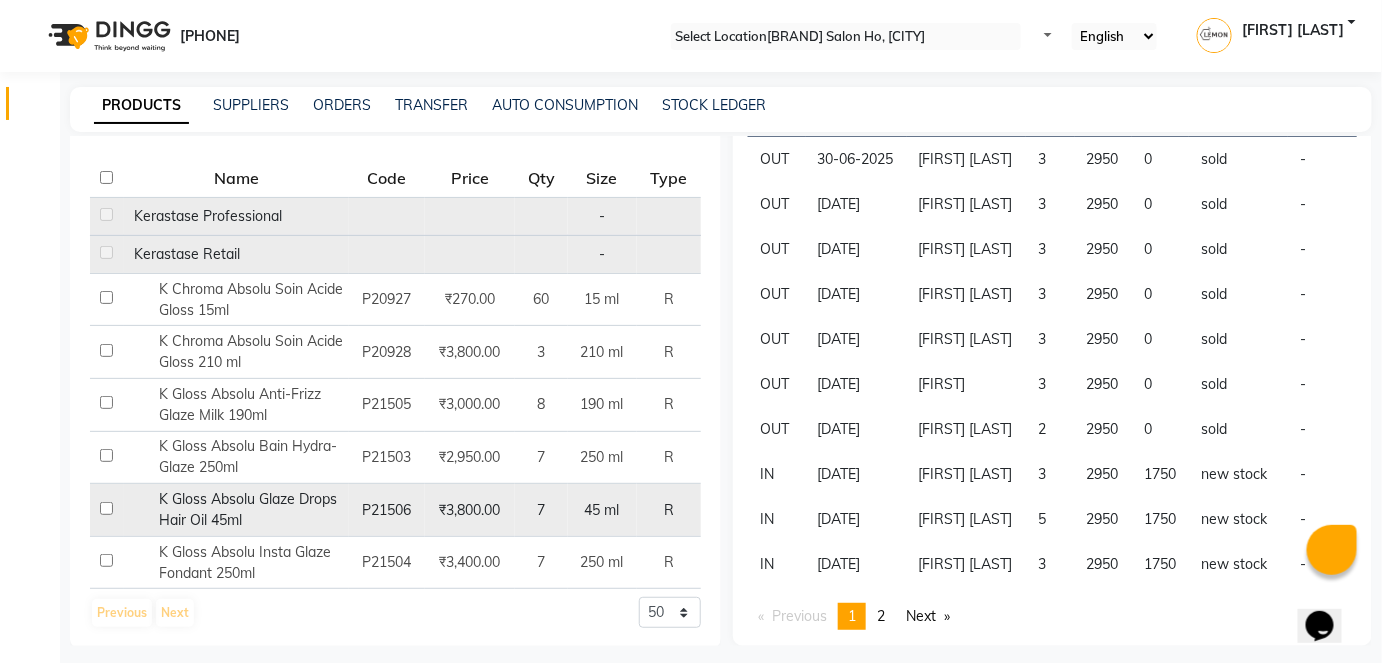 click on "K Gloss Absolu Glaze Drops Hair Oil 45ml" at bounding box center (208, 216) 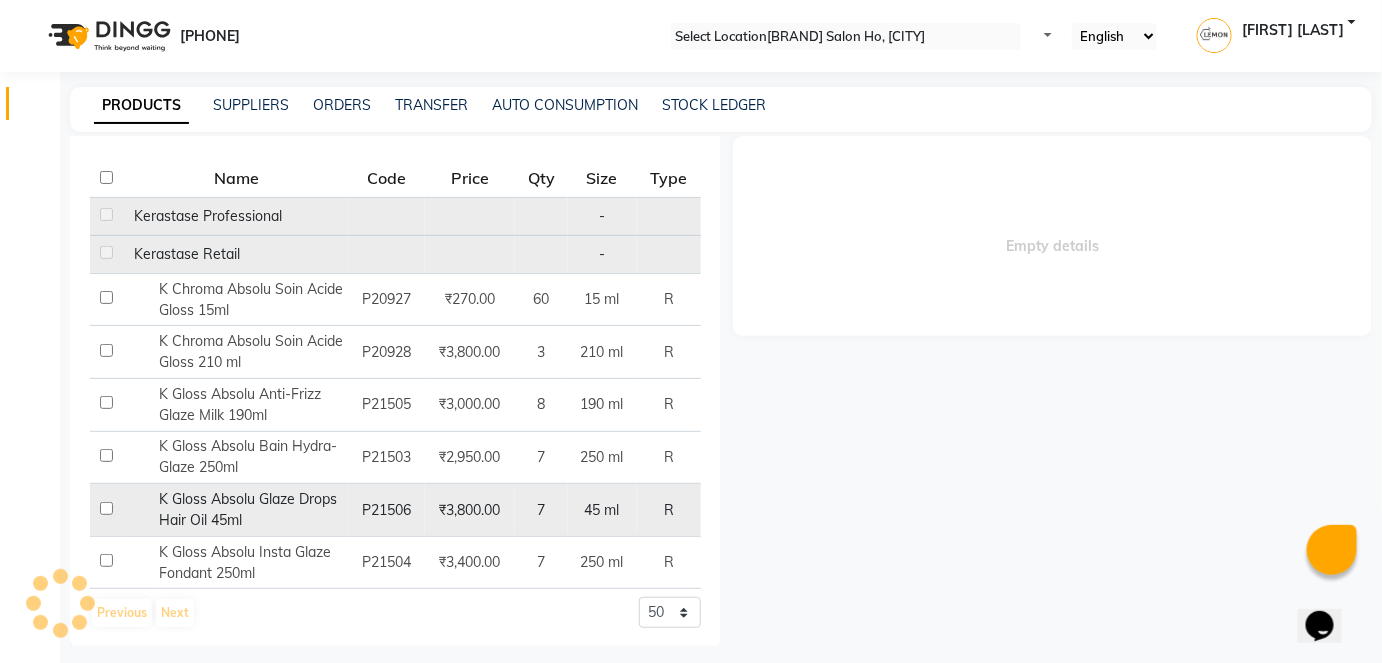 scroll, scrollTop: 0, scrollLeft: 0, axis: both 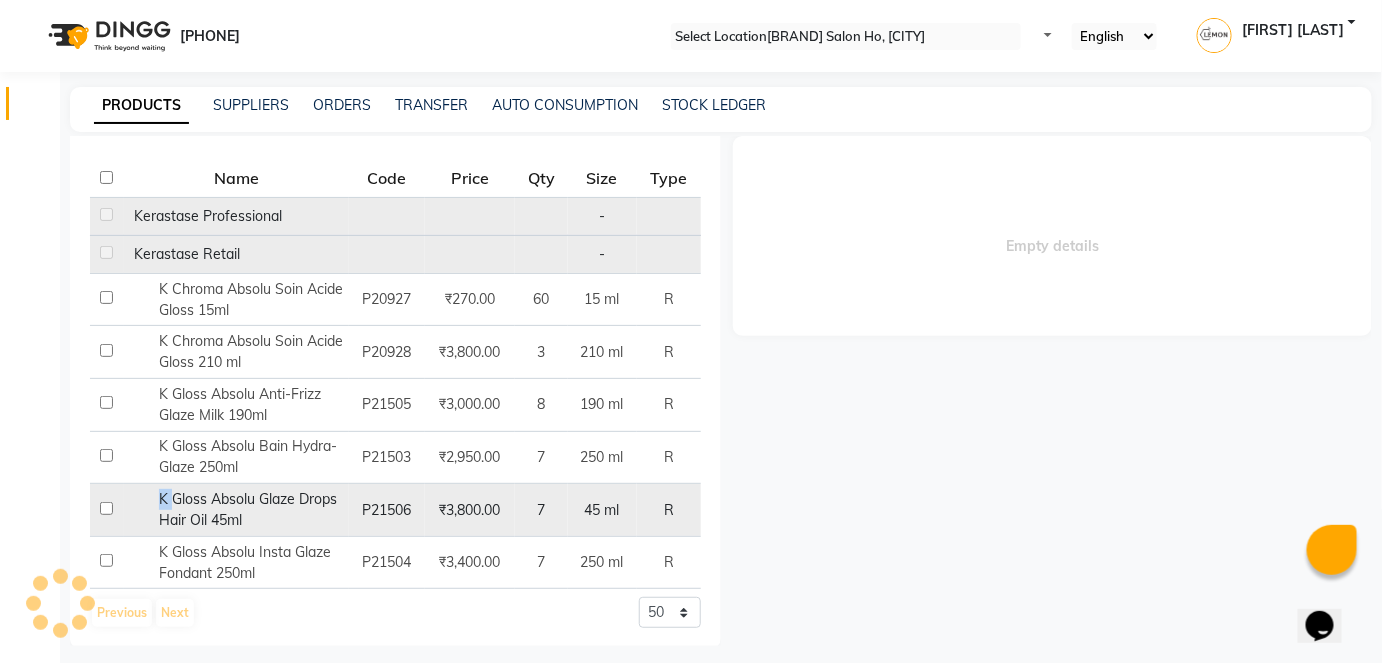 click on "K Gloss Absolu Glaze Drops Hair Oil 45ml" at bounding box center (208, 216) 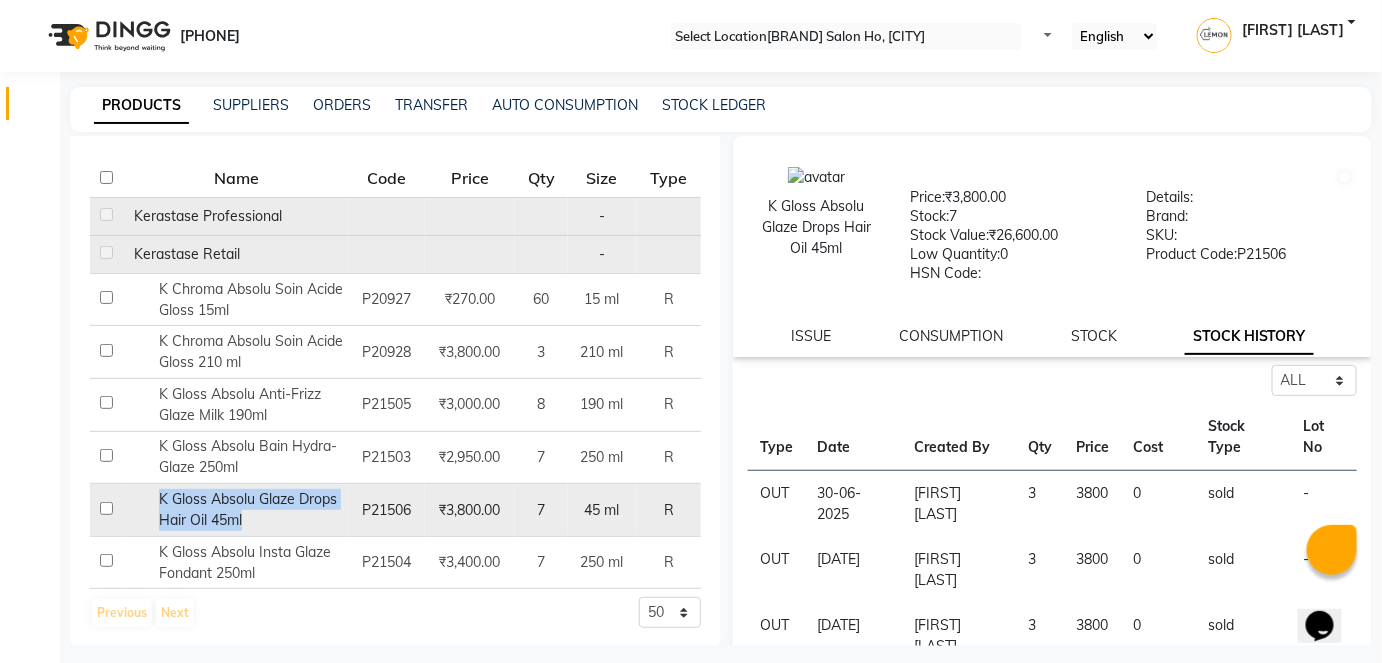 copy on "K Gloss Absolu Glaze Drops Hair Oil 45ml" 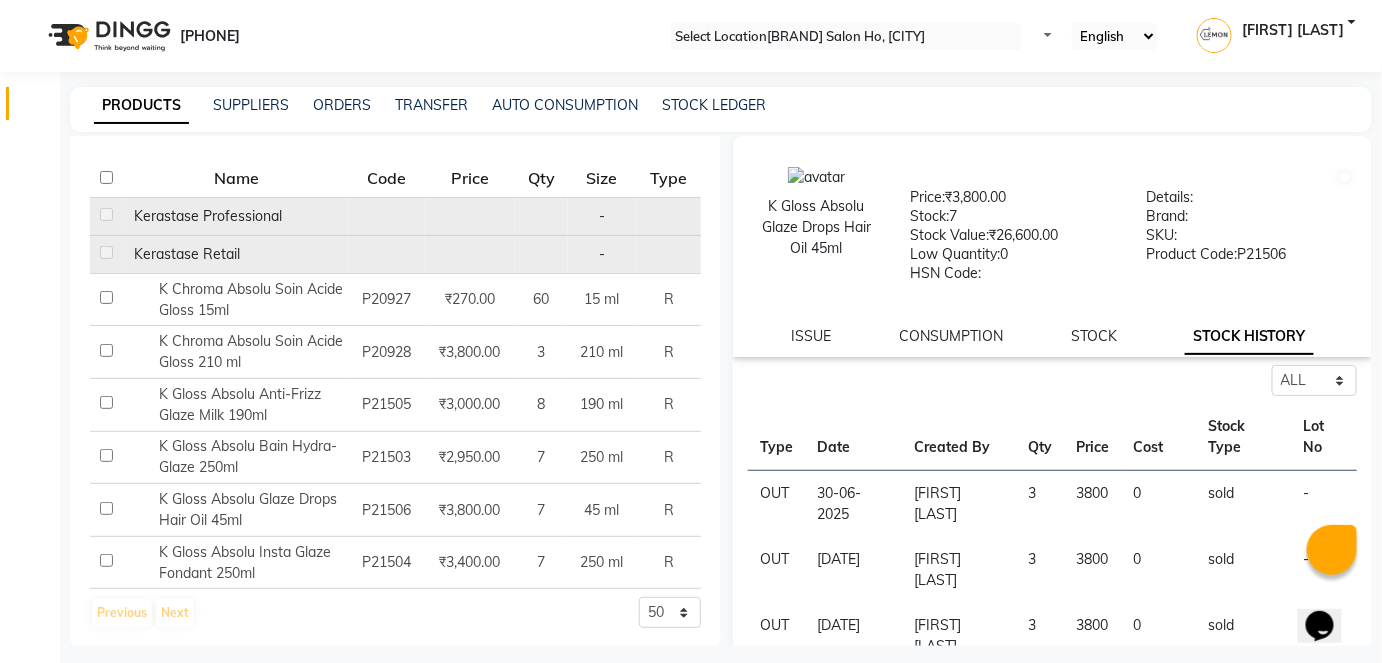 click on "Previous   Next  50 100 500" at bounding box center (395, 613) 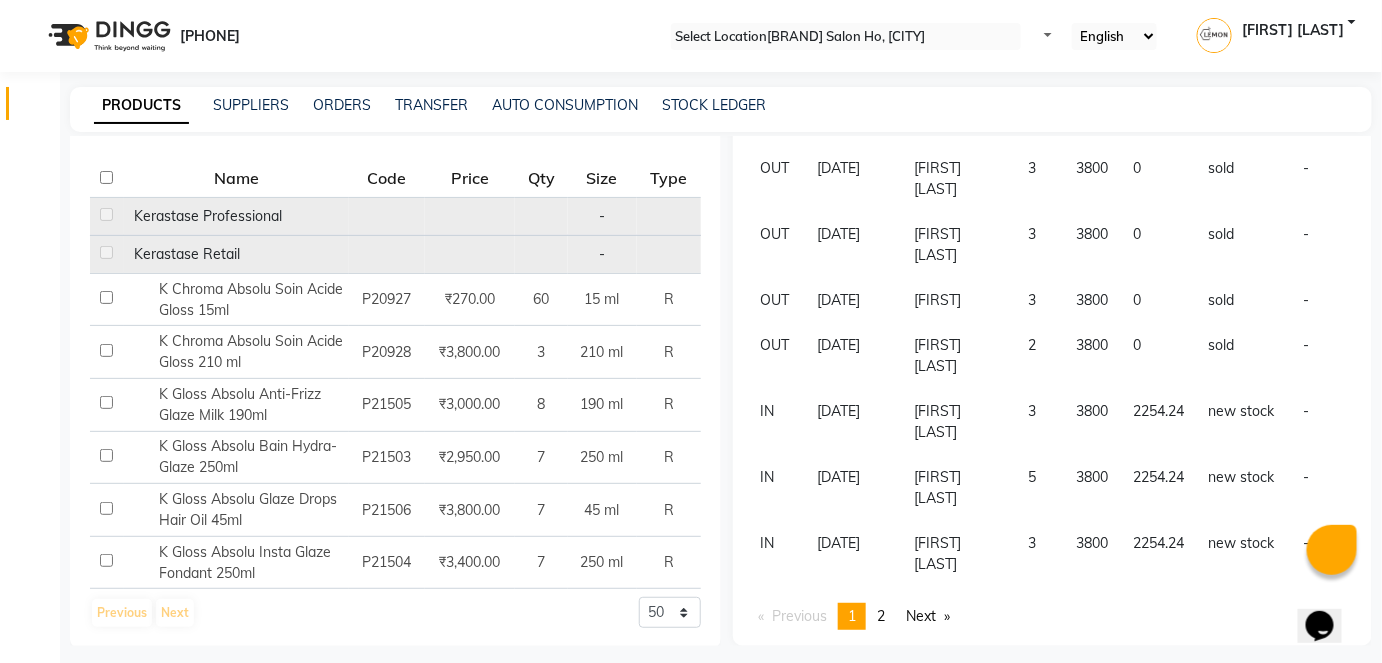 scroll, scrollTop: 550, scrollLeft: 0, axis: vertical 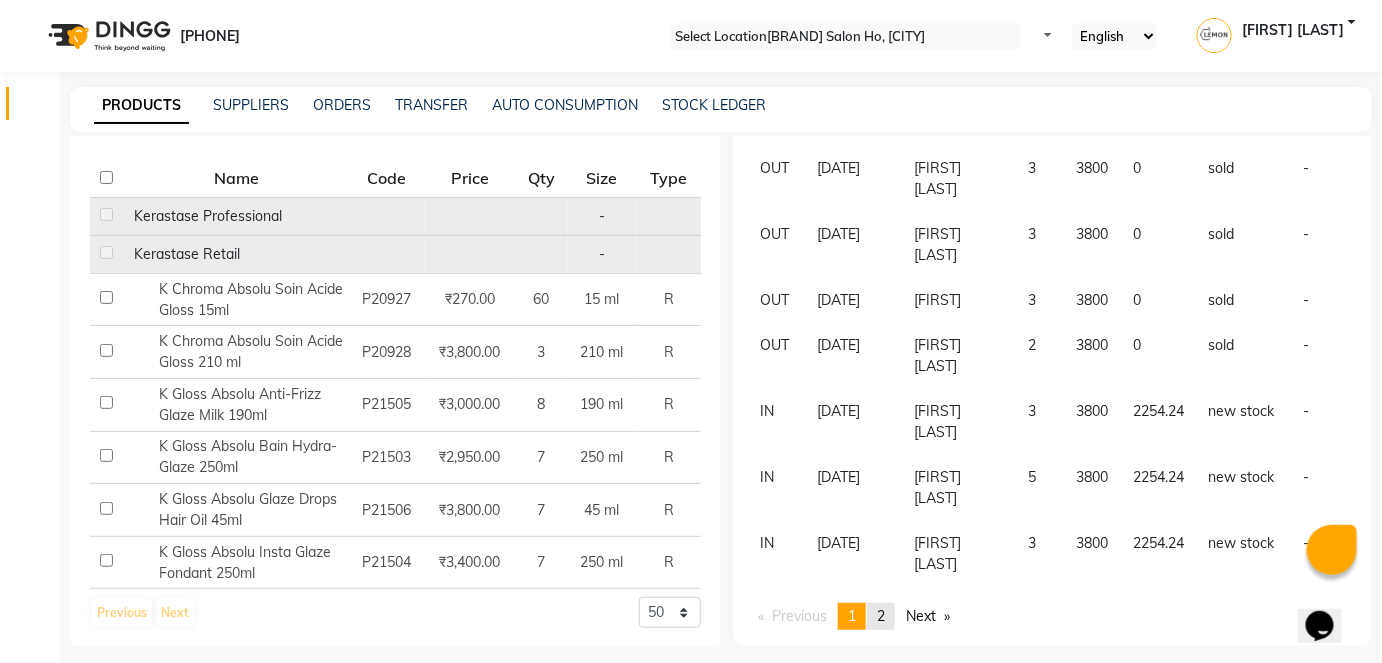 click on "page  1" at bounding box center [881, 616] 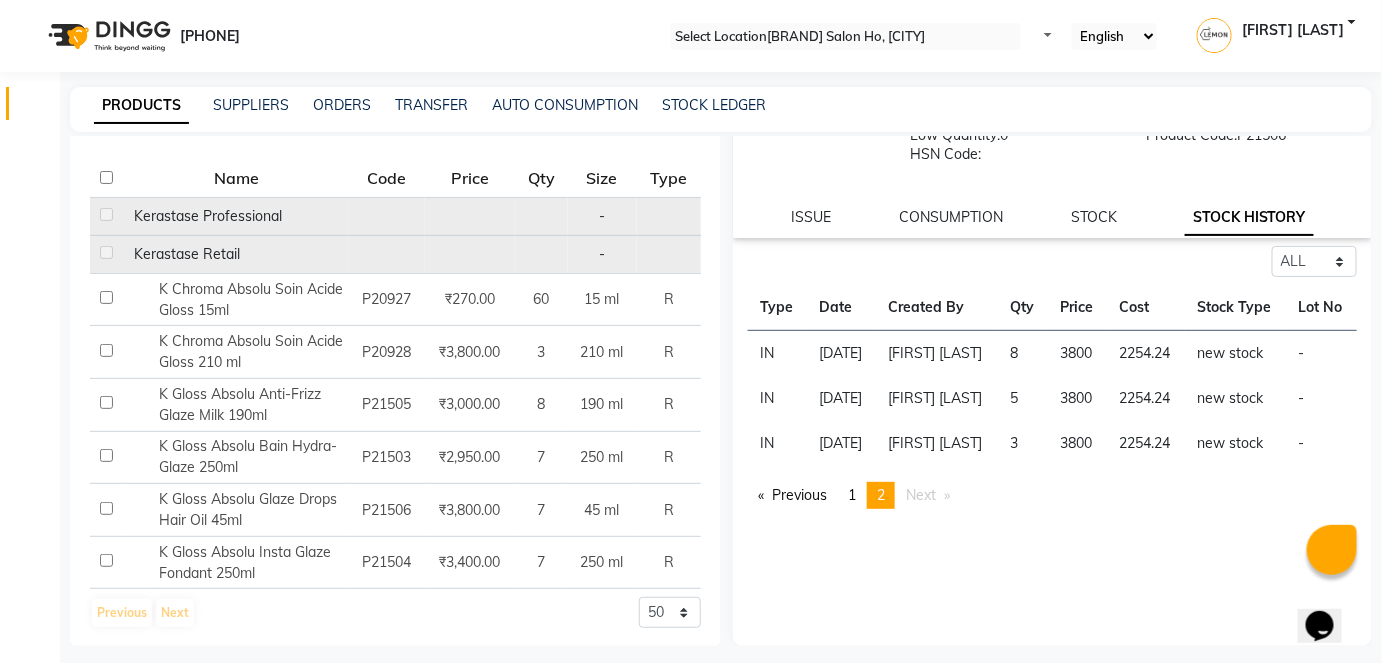 scroll, scrollTop: 124, scrollLeft: 0, axis: vertical 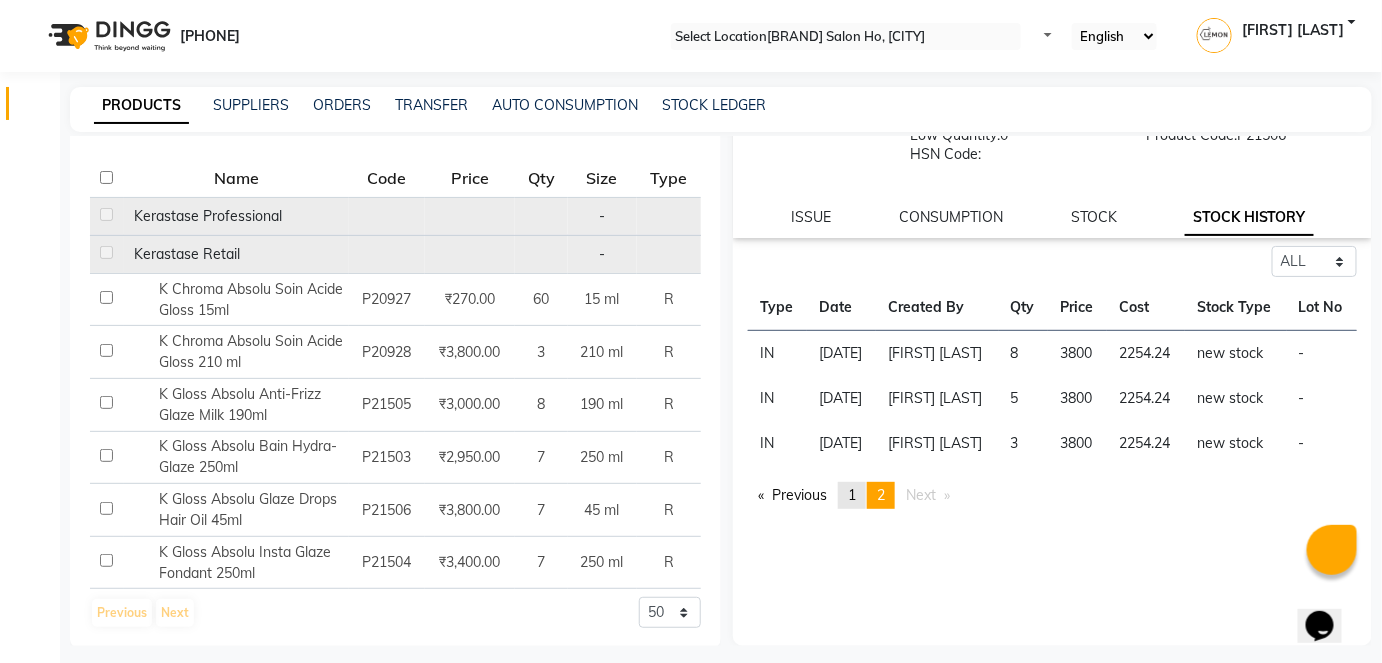 click on "1" at bounding box center [852, 495] 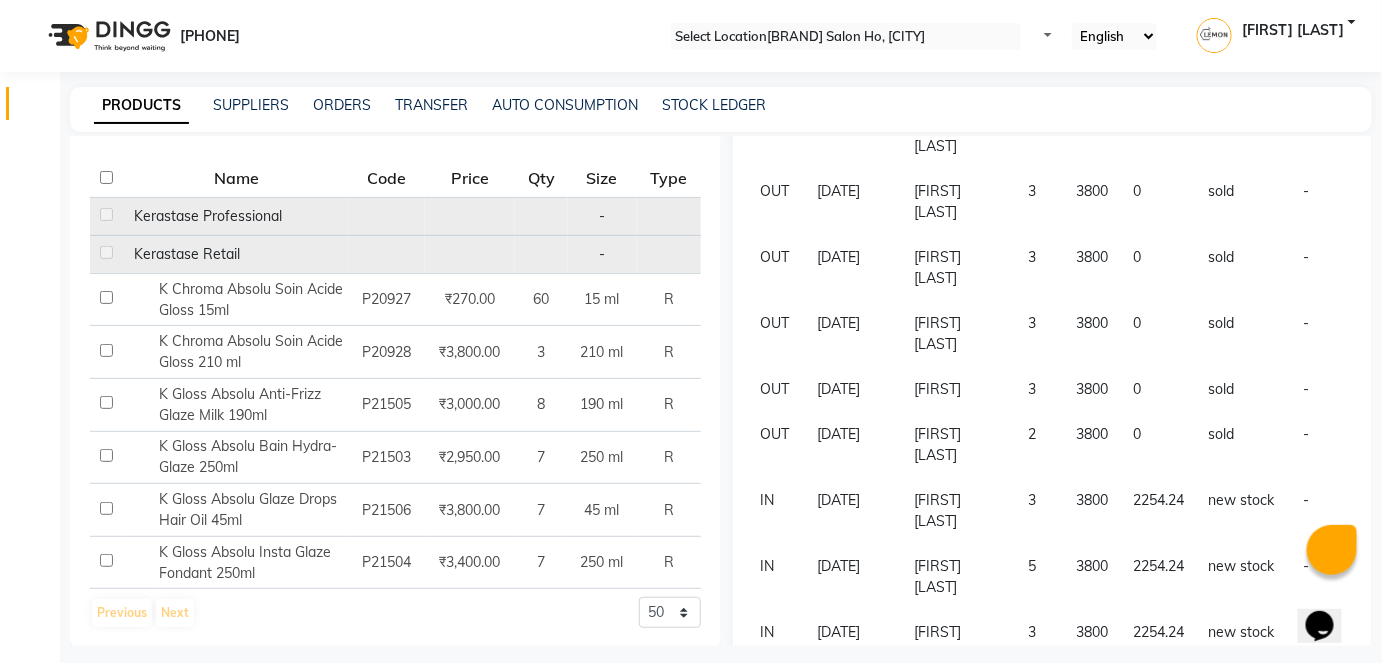 scroll, scrollTop: 550, scrollLeft: 0, axis: vertical 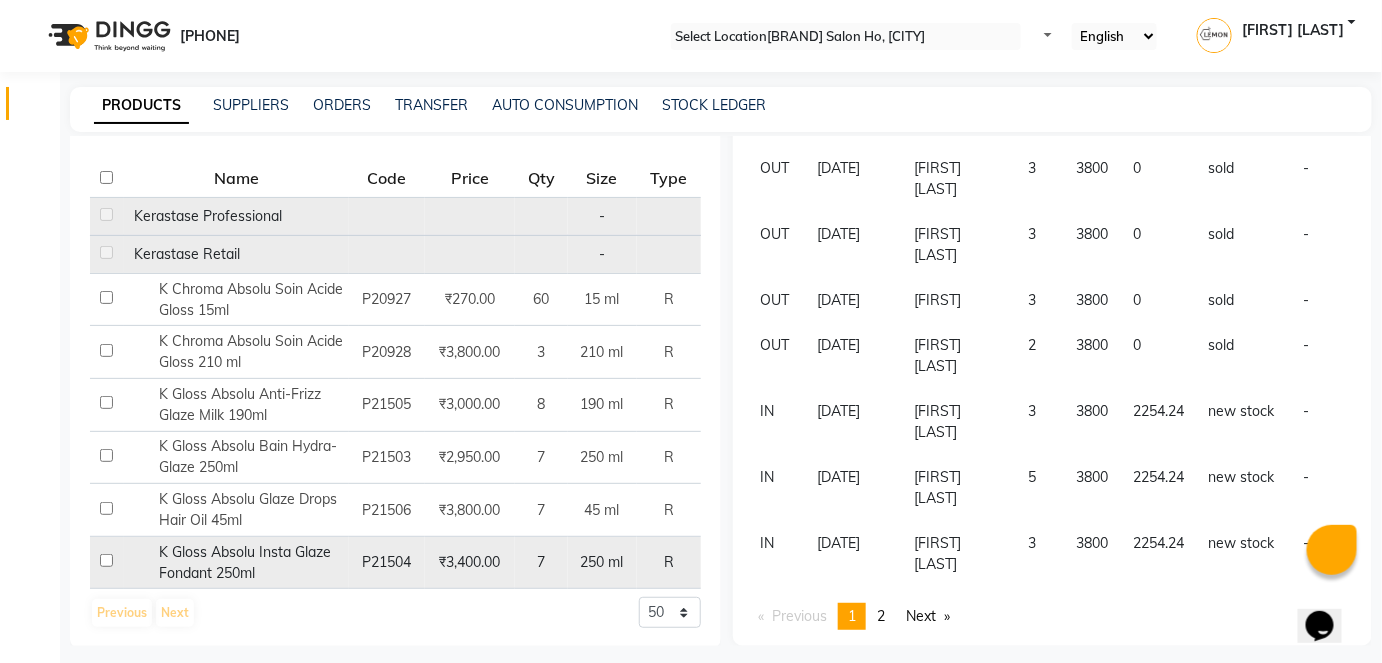 click on "K Gloss Absolu Insta Glaze Fondant 250ml" at bounding box center (236, 216) 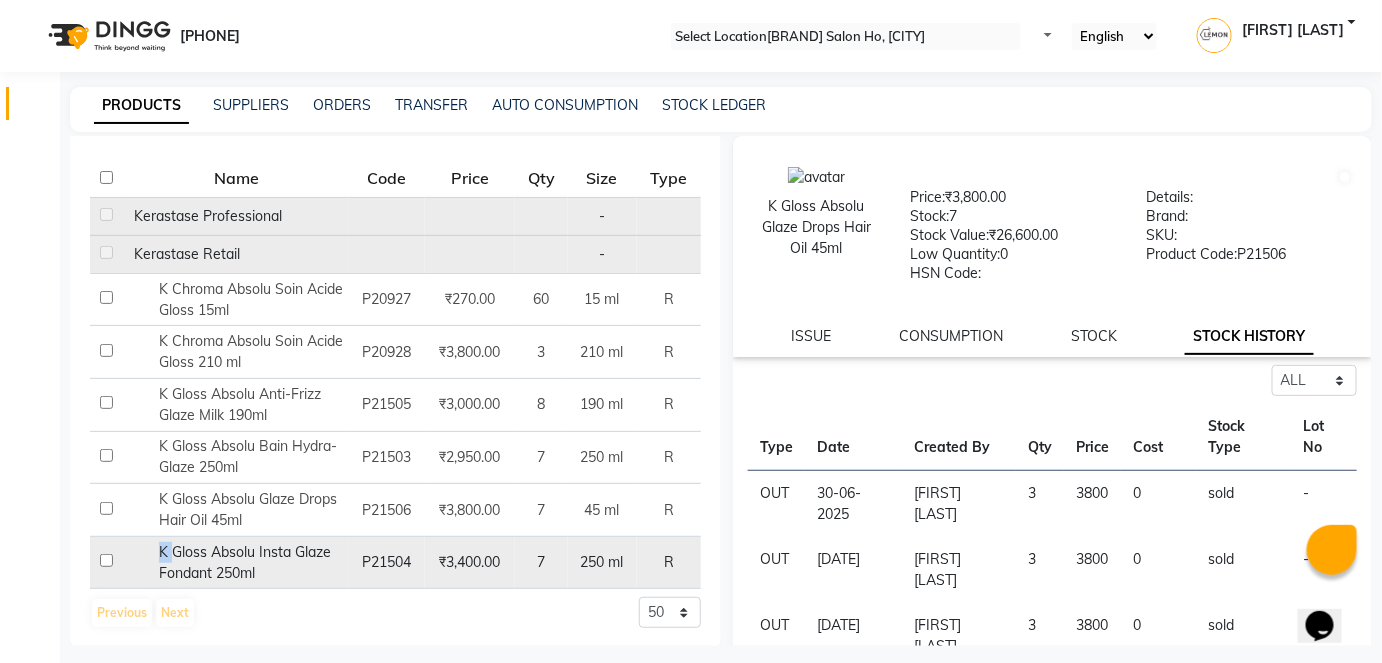 click on "K Gloss Absolu Insta Glaze Fondant 250ml" at bounding box center (236, 216) 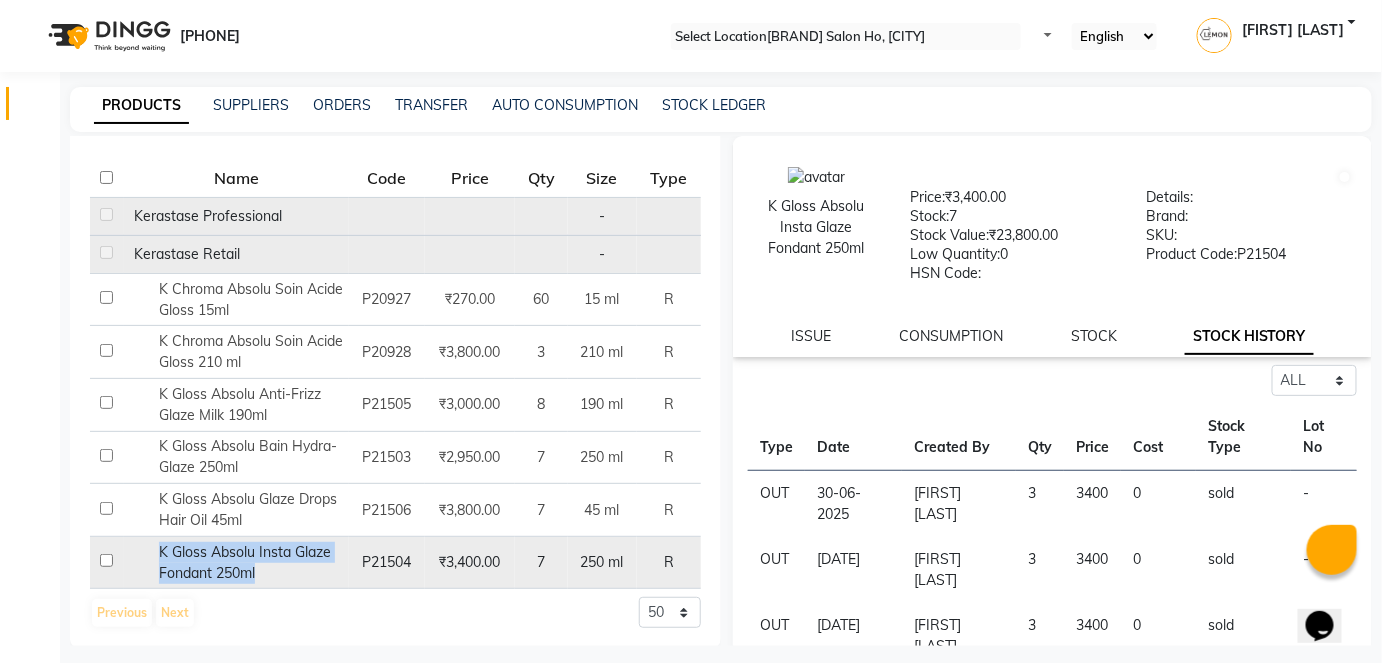 copy on "K Gloss Absolu Insta Glaze Fondant 250ml" 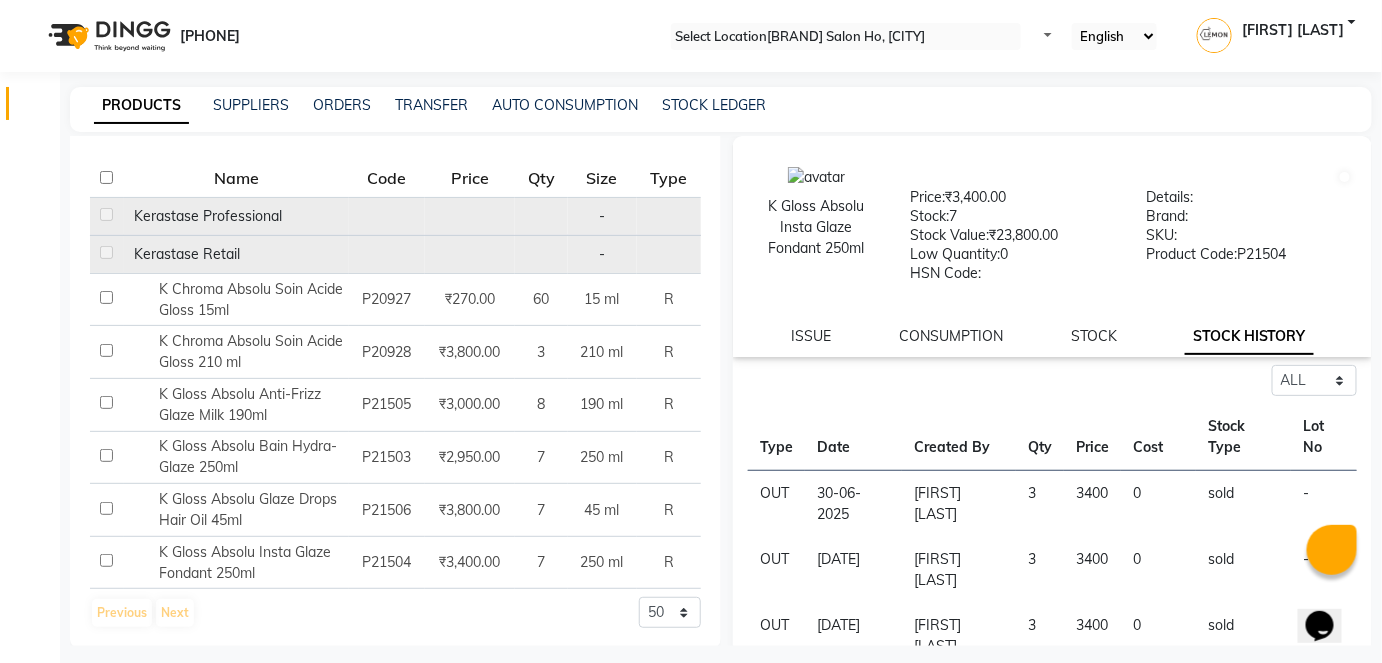 click on "Previous   Next  50 100 500" at bounding box center (395, 613) 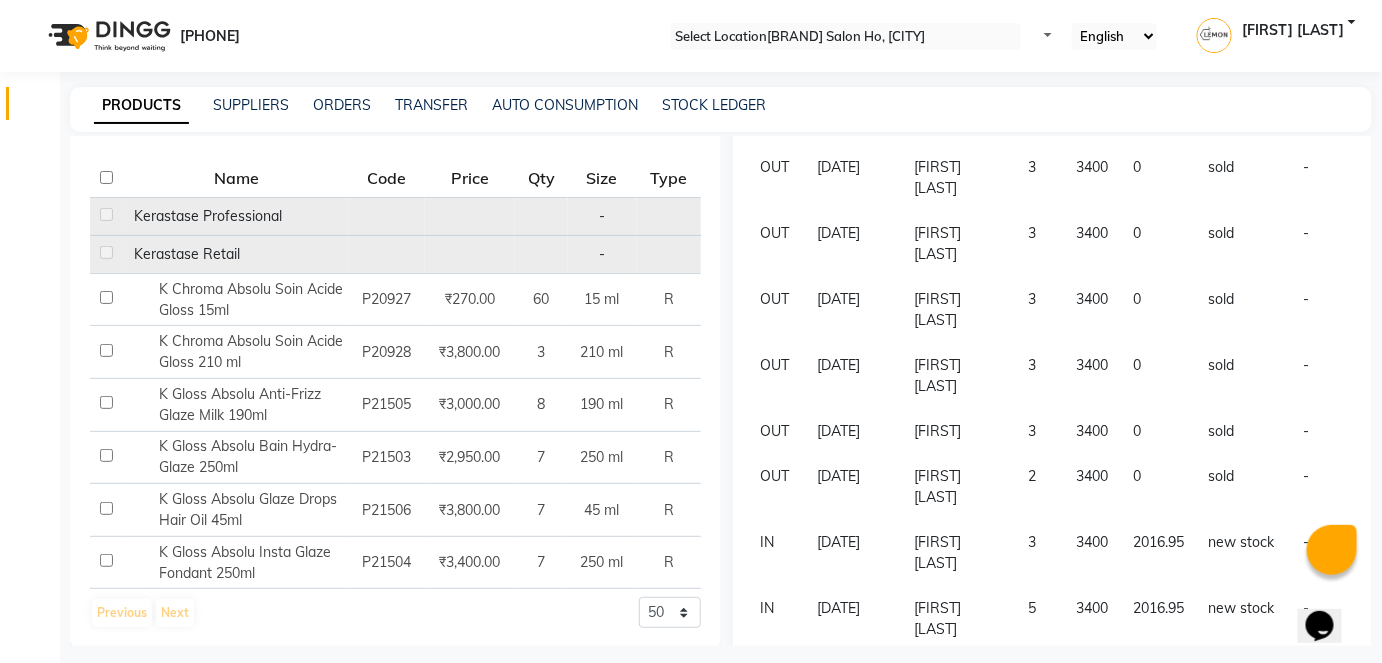 scroll, scrollTop: 550, scrollLeft: 0, axis: vertical 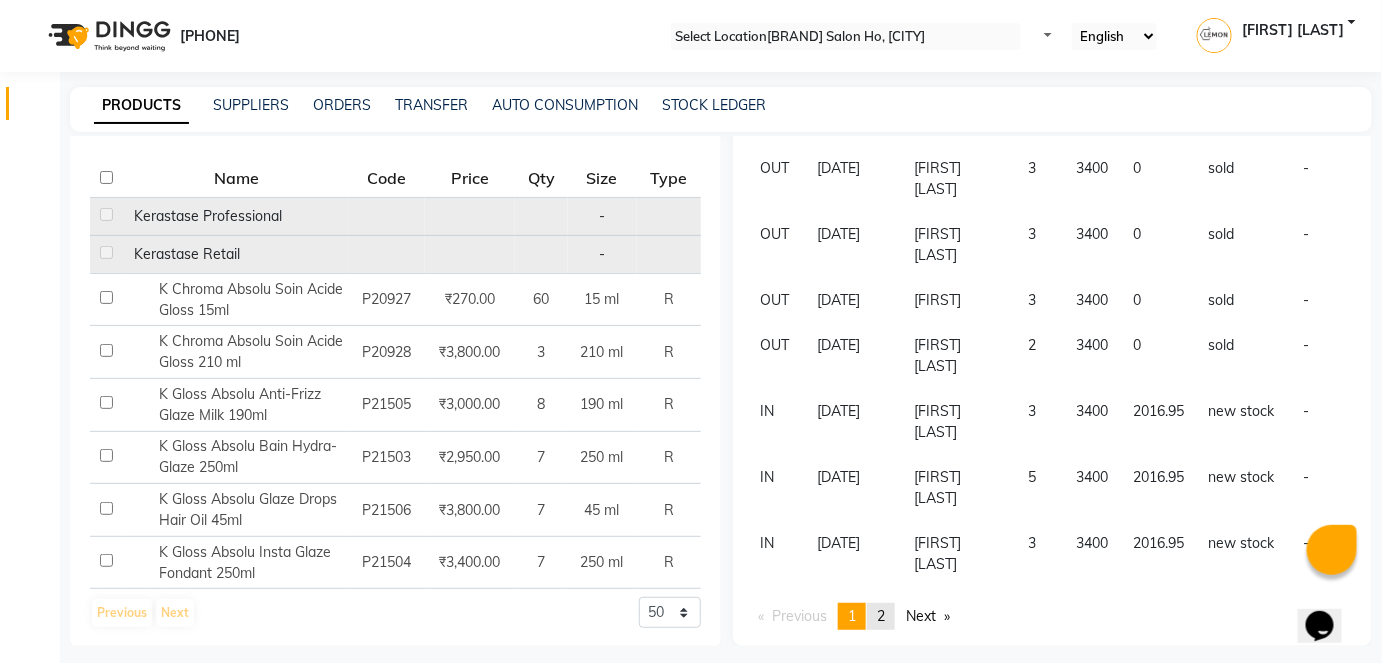 click on "2" at bounding box center [881, 616] 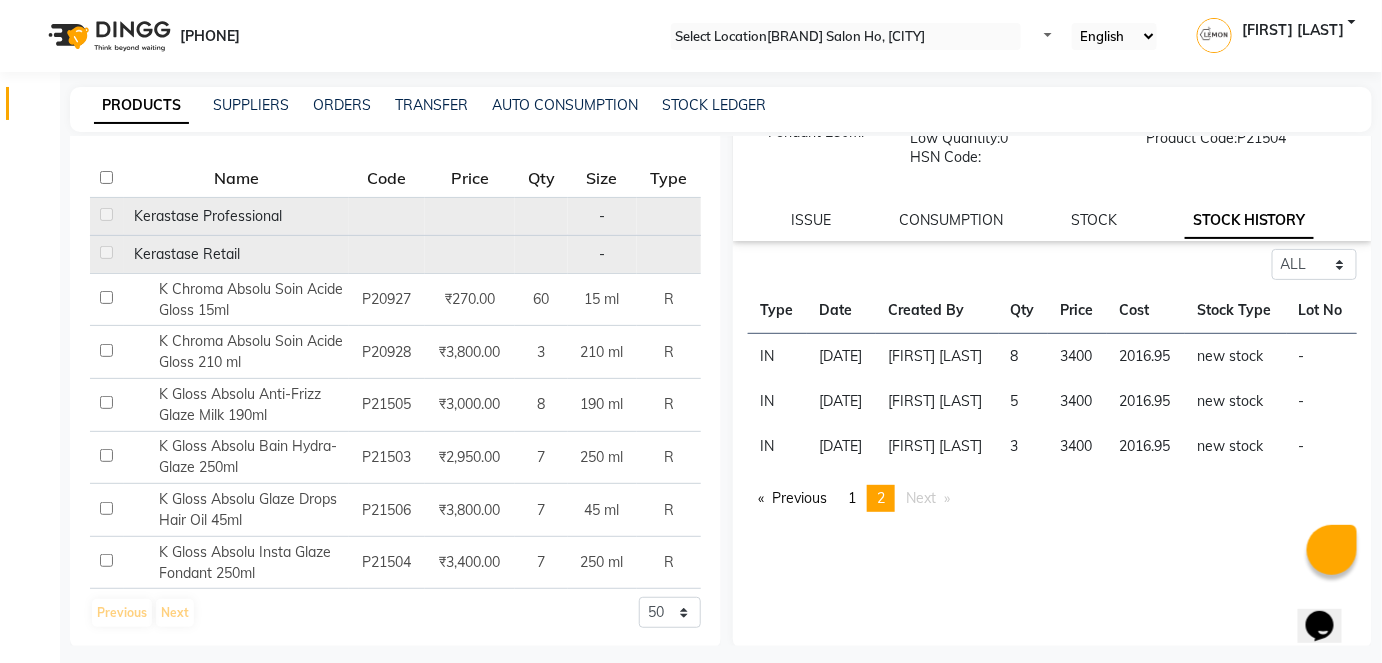 scroll, scrollTop: 125, scrollLeft: 0, axis: vertical 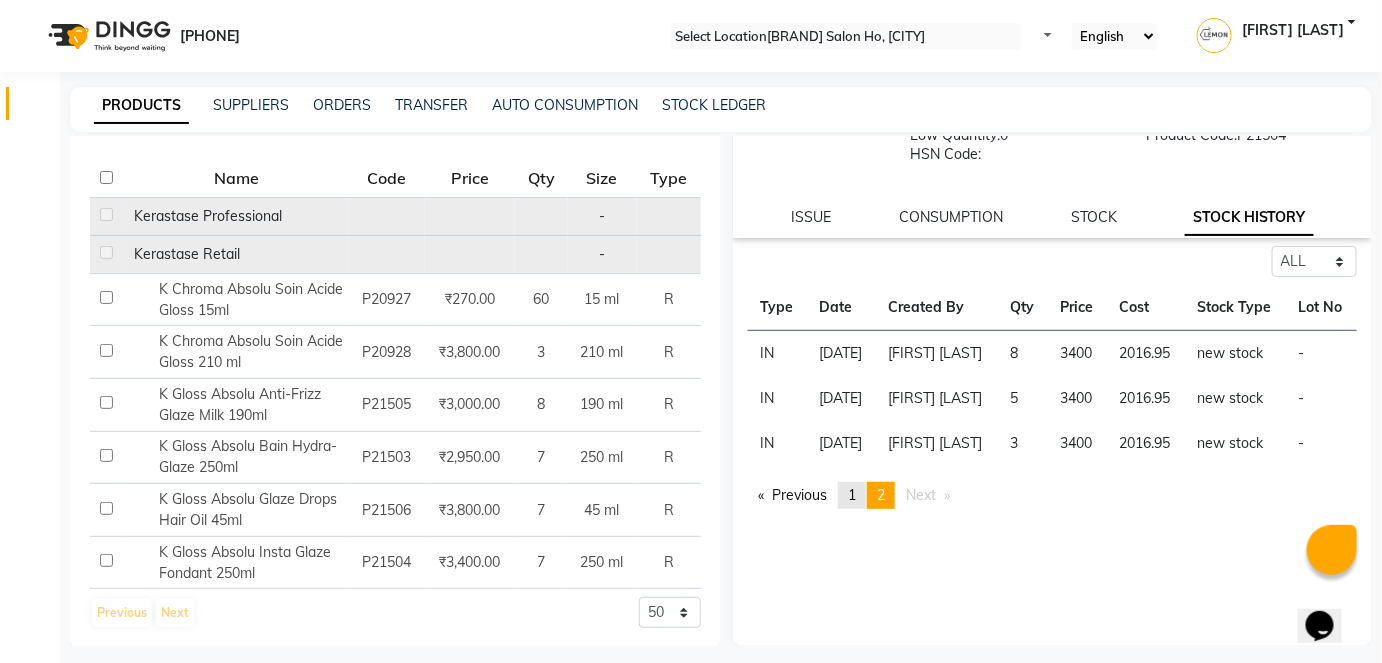 click on "page  1" at bounding box center [792, 495] 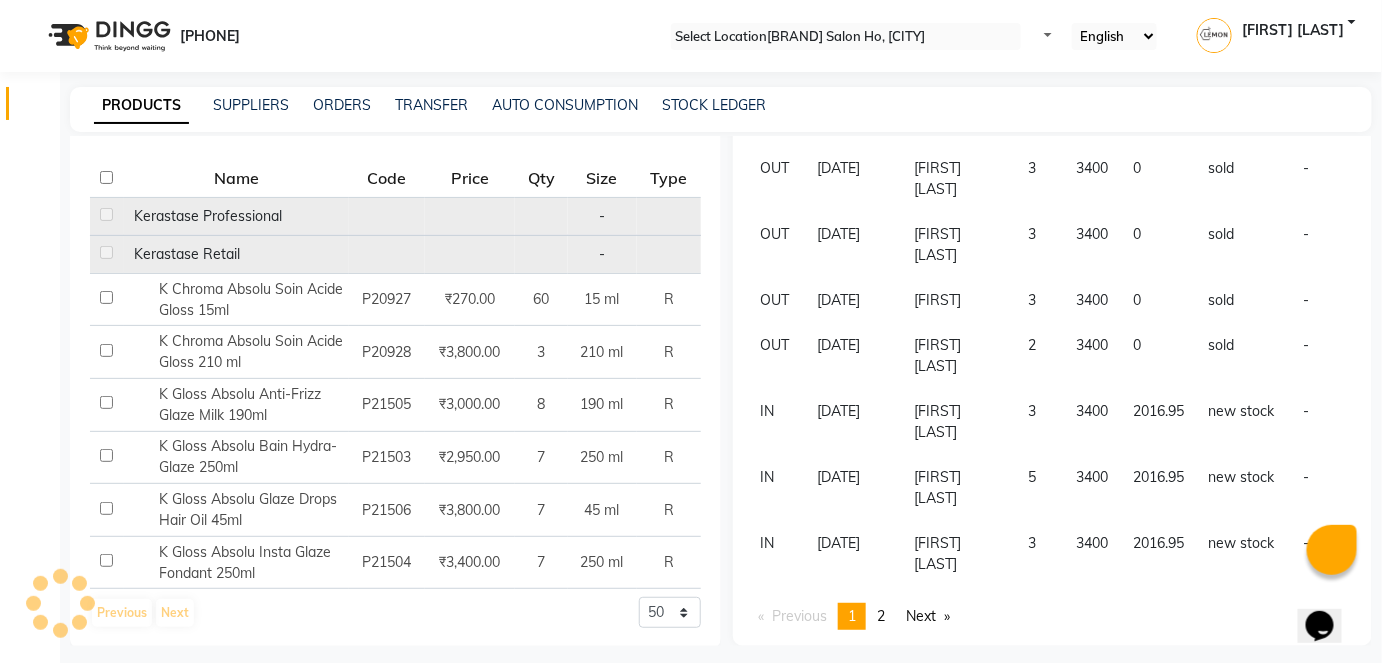 scroll, scrollTop: 550, scrollLeft: 0, axis: vertical 